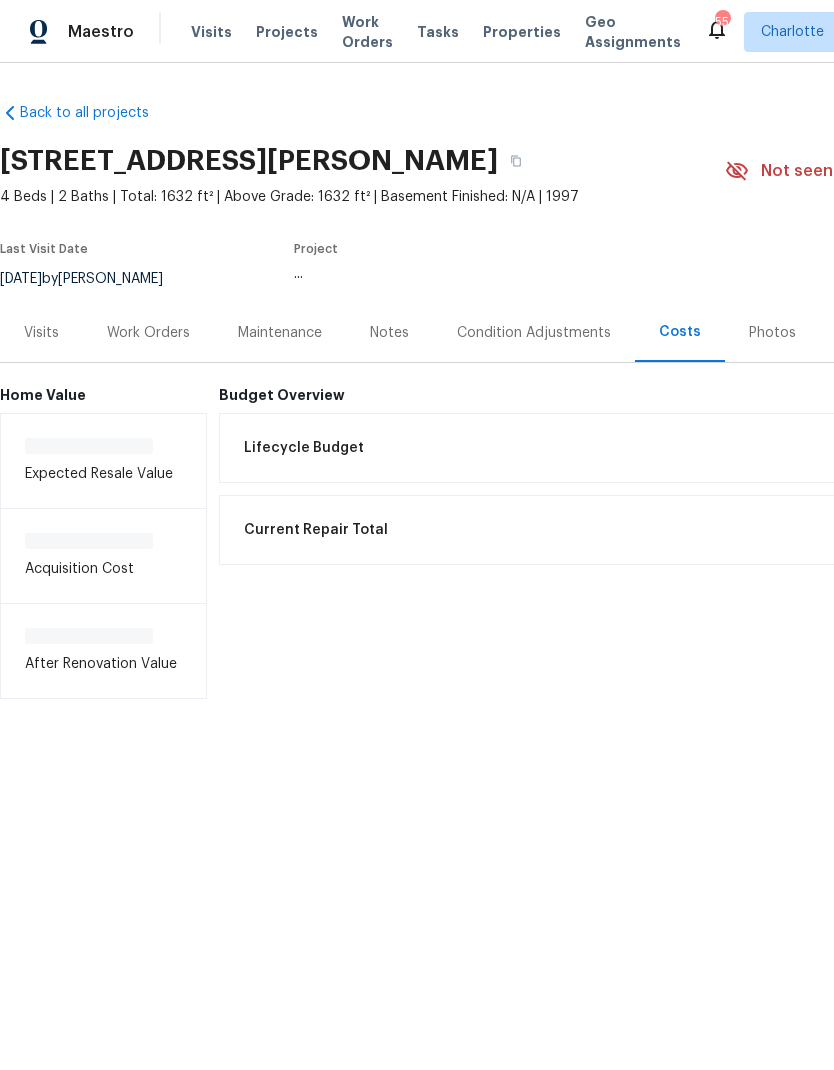 scroll, scrollTop: 0, scrollLeft: 0, axis: both 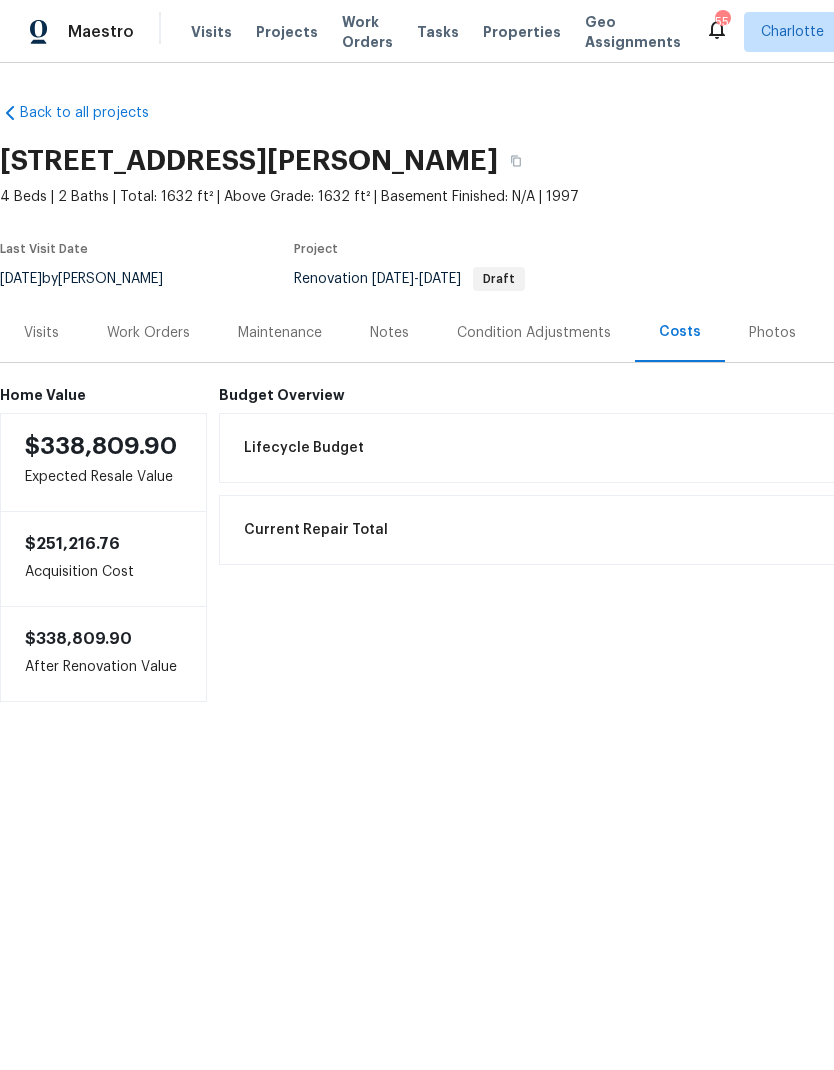 click on "Work Orders" at bounding box center (148, 333) 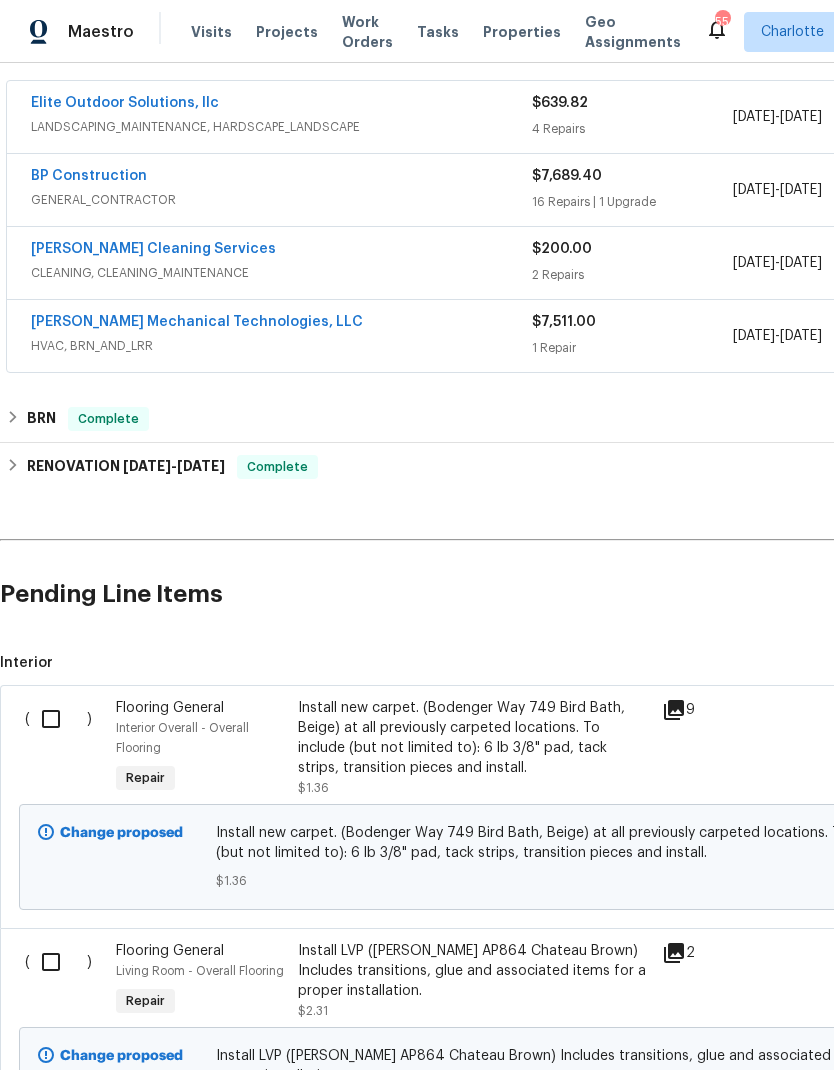 scroll, scrollTop: 371, scrollLeft: 0, axis: vertical 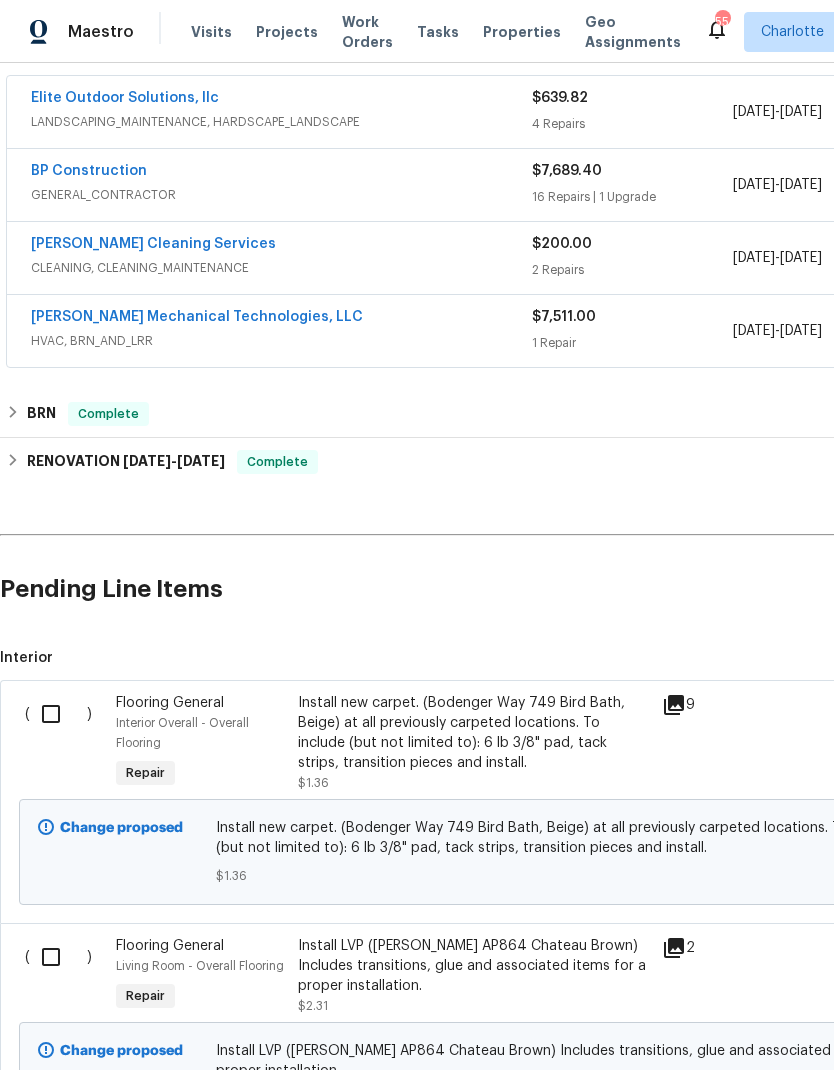 click at bounding box center (58, 714) 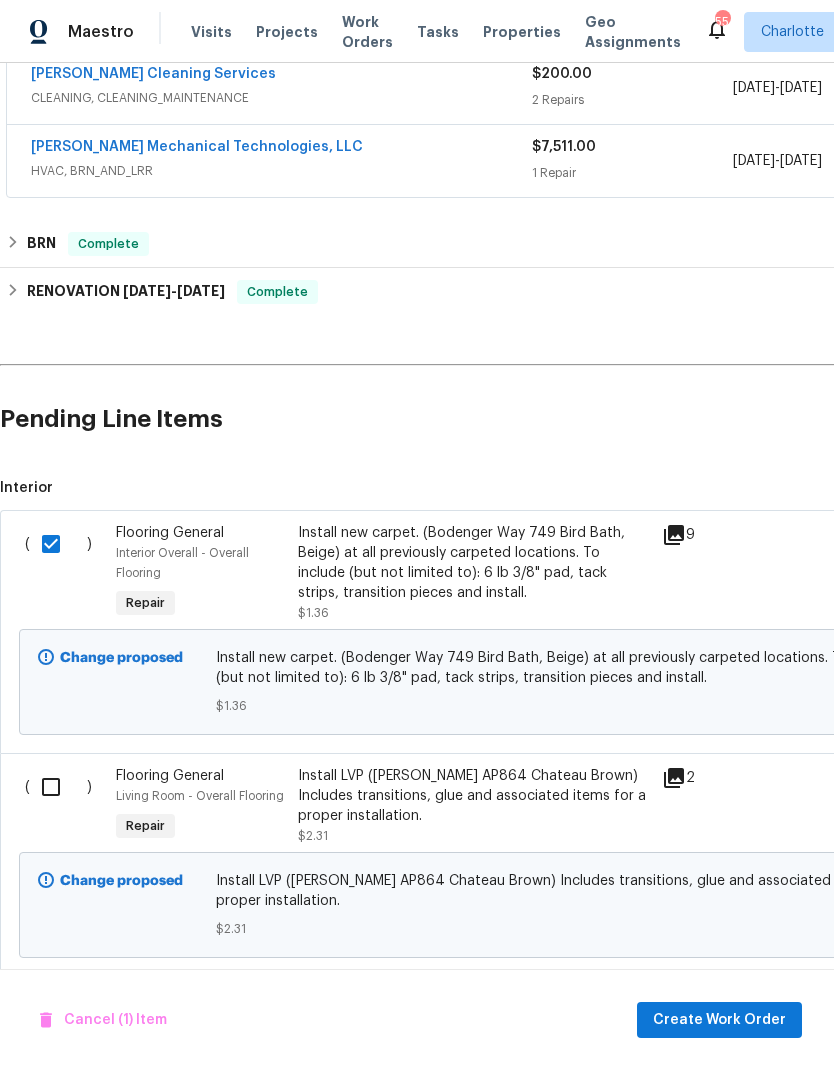 scroll, scrollTop: 547, scrollLeft: 0, axis: vertical 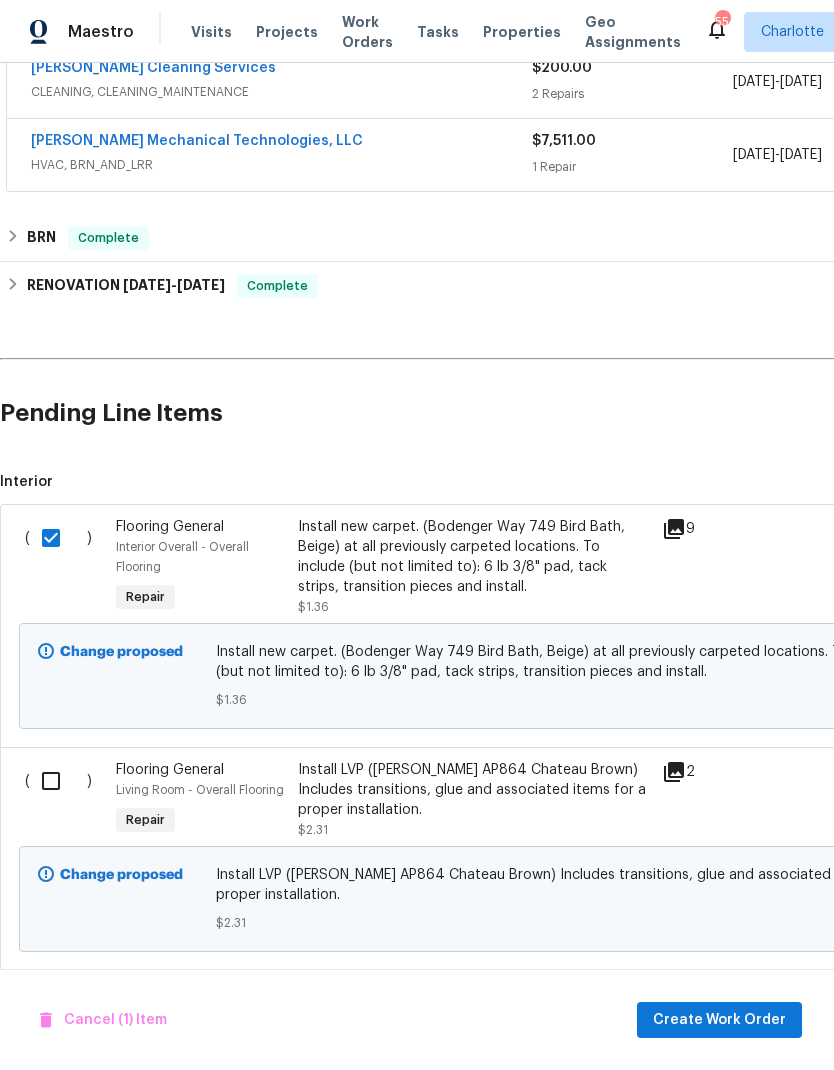 click at bounding box center [58, 781] 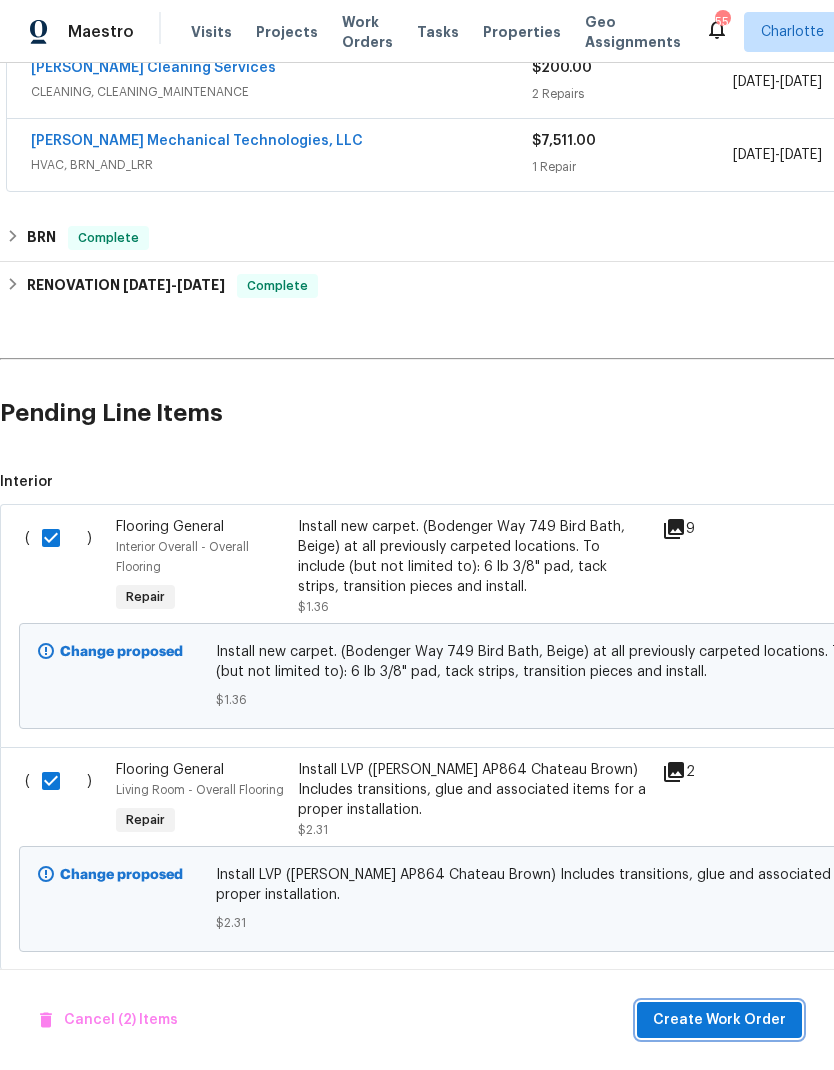 click on "Create Work Order" at bounding box center (719, 1020) 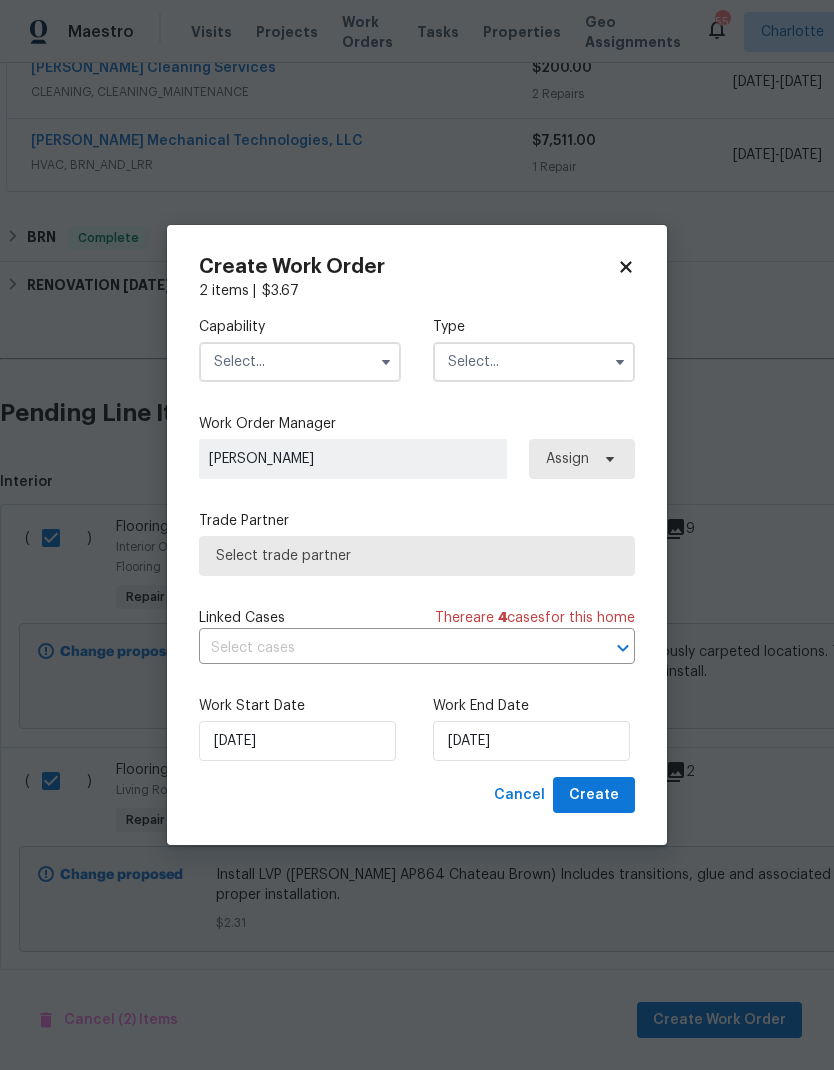 click at bounding box center (300, 362) 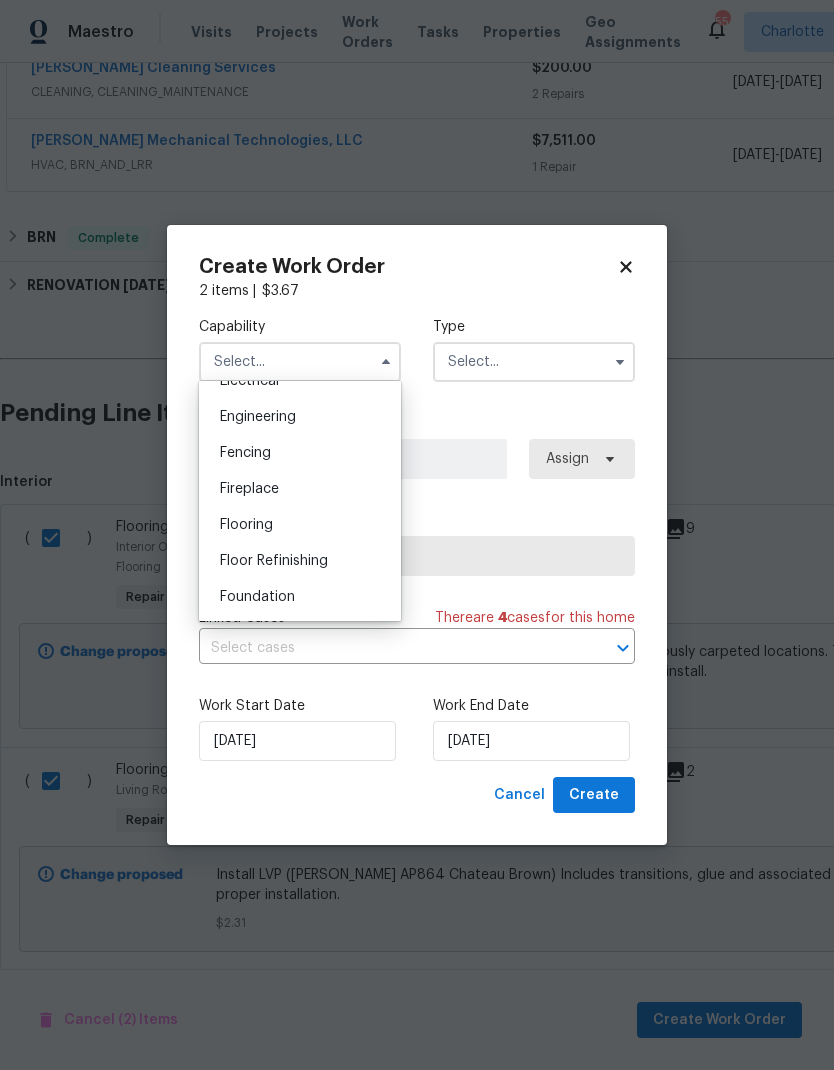 scroll, scrollTop: 671, scrollLeft: 0, axis: vertical 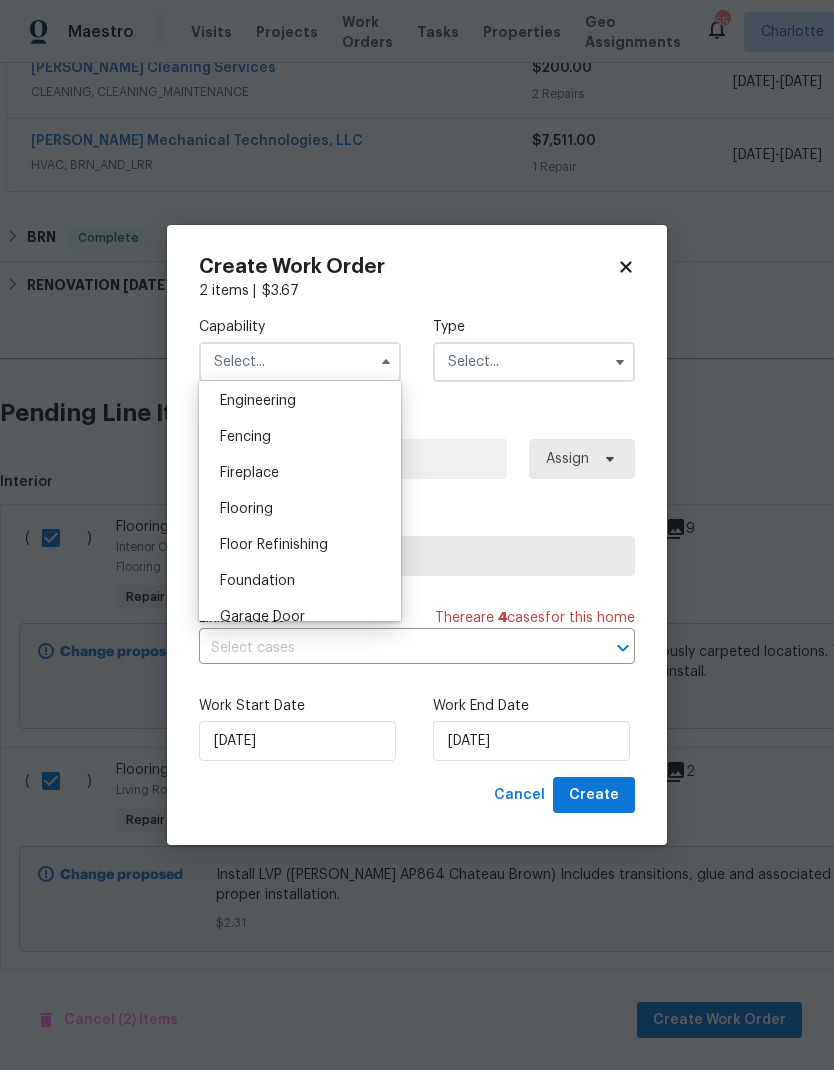 click on "Flooring" at bounding box center (300, 509) 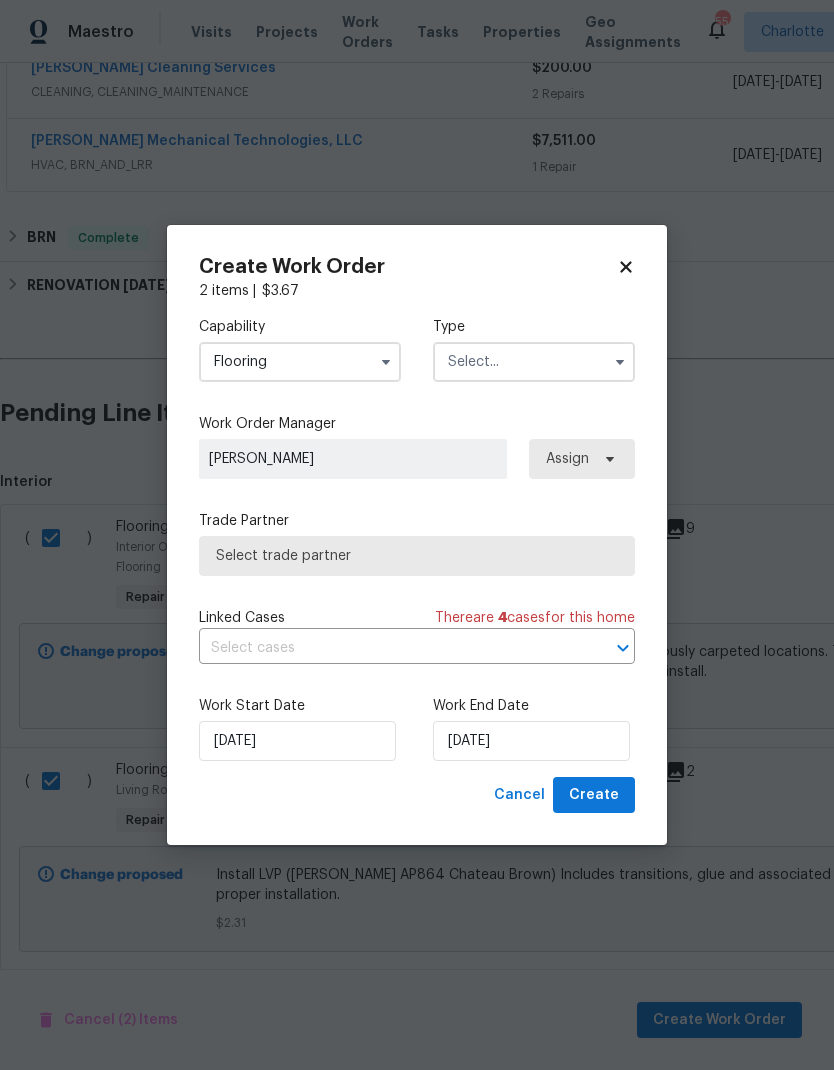 click at bounding box center [534, 362] 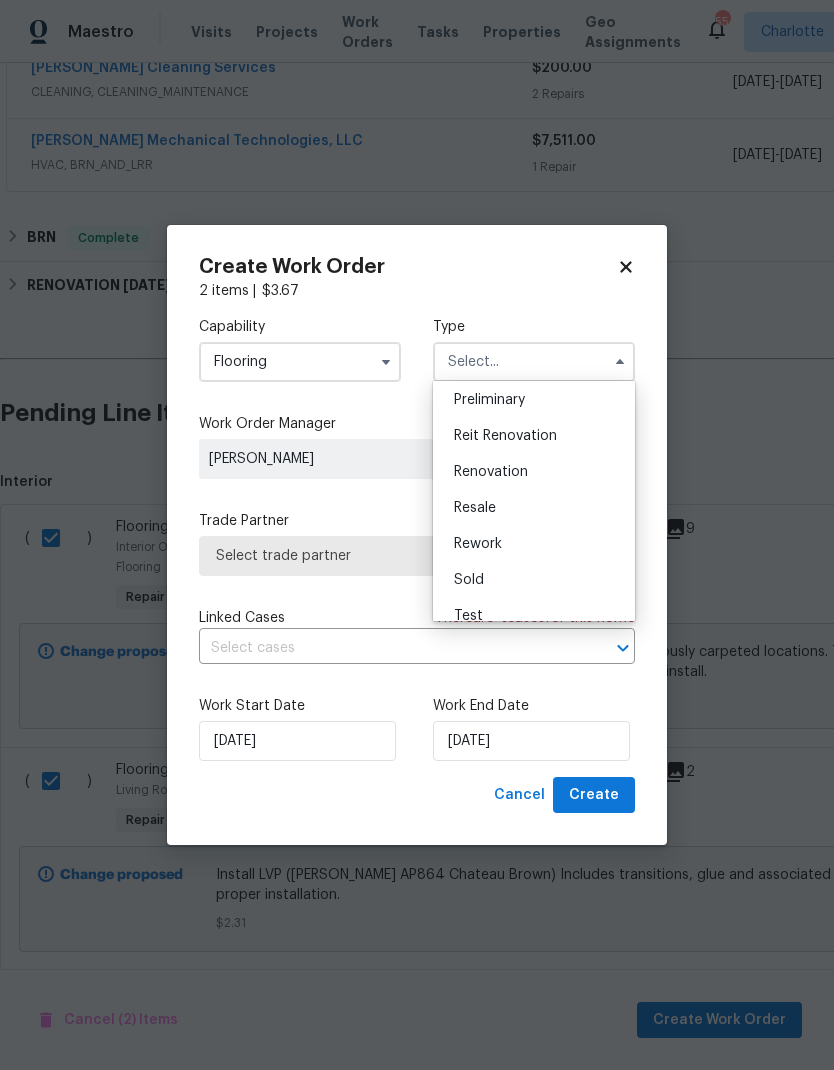 scroll, scrollTop: 437, scrollLeft: 0, axis: vertical 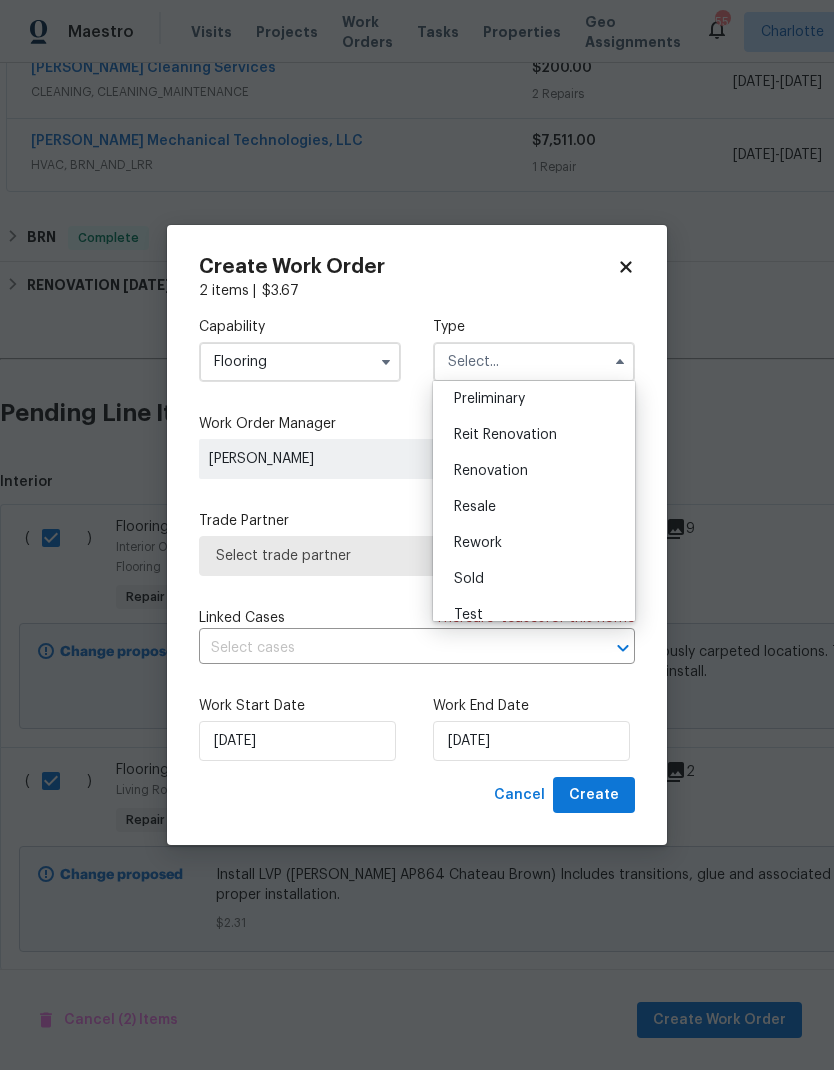 click on "Renovation" at bounding box center [534, 471] 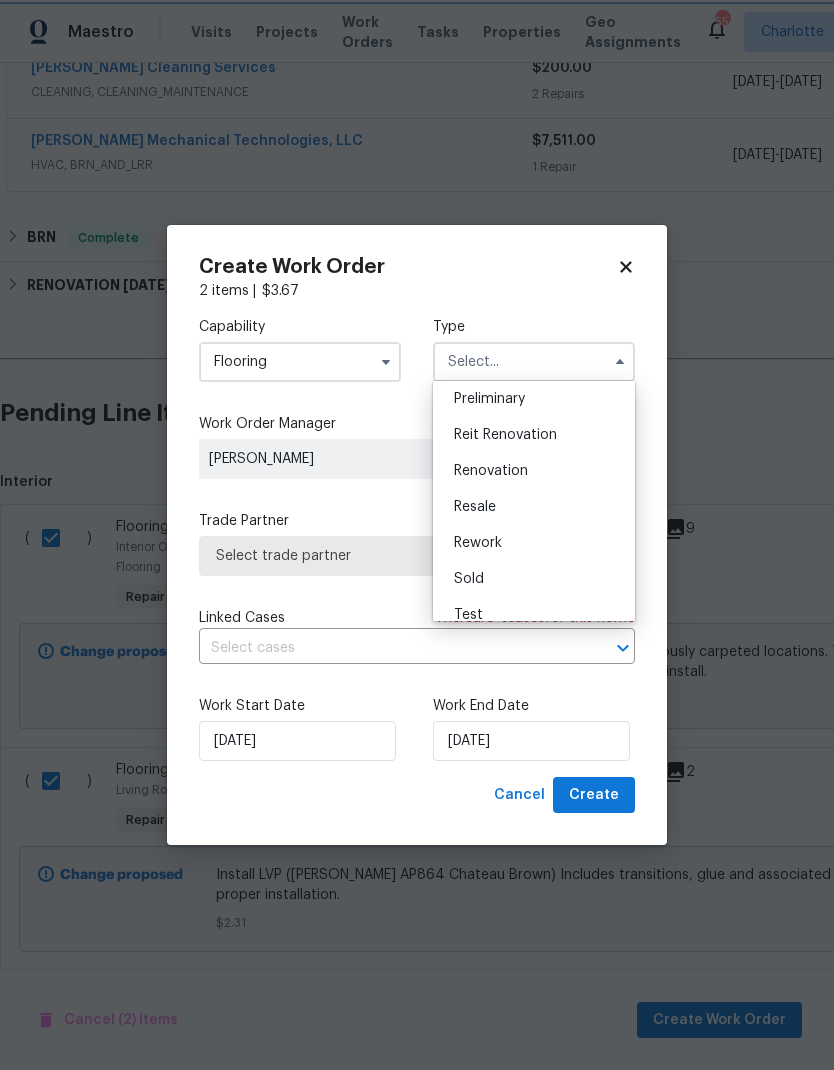 type on "Renovation" 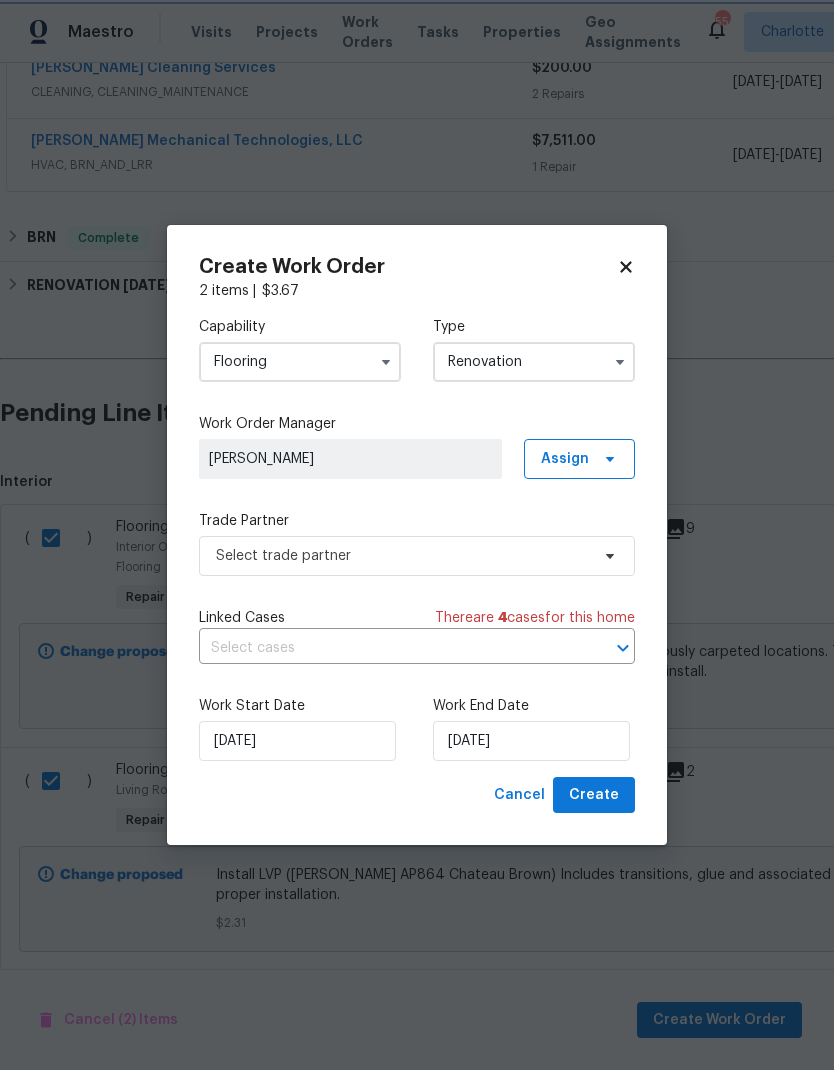 scroll, scrollTop: 0, scrollLeft: 0, axis: both 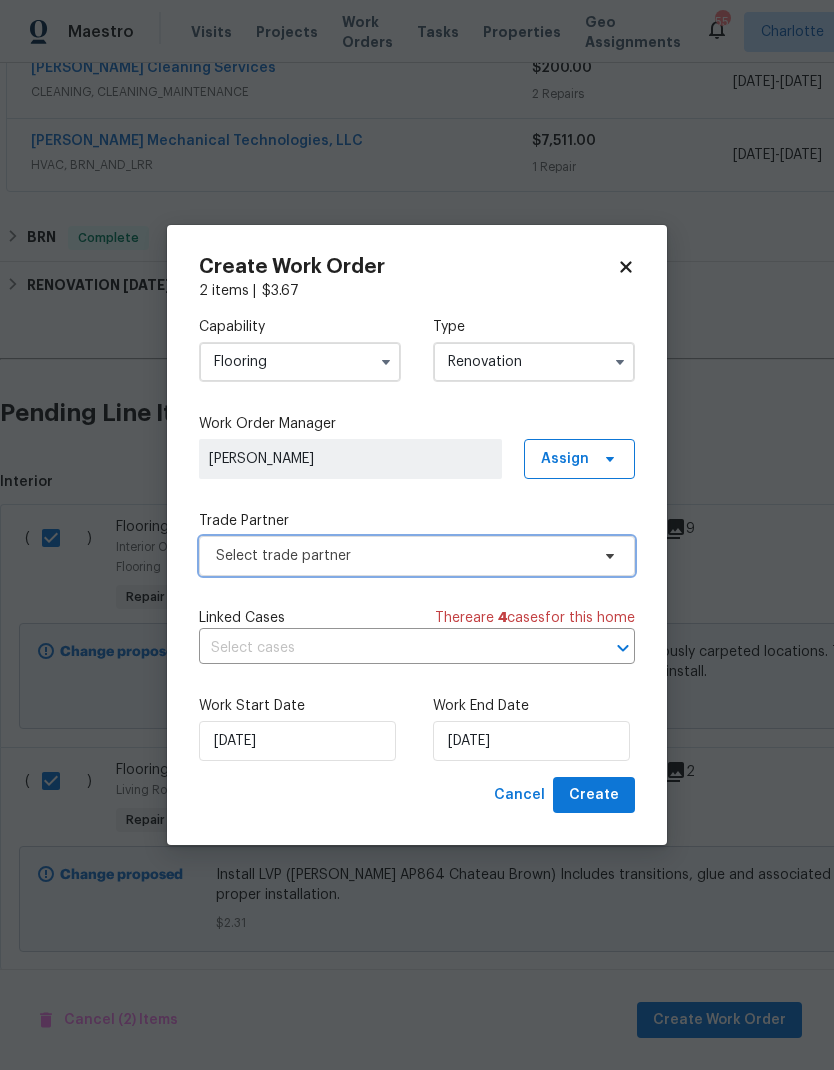 click on "Select trade partner" at bounding box center (402, 556) 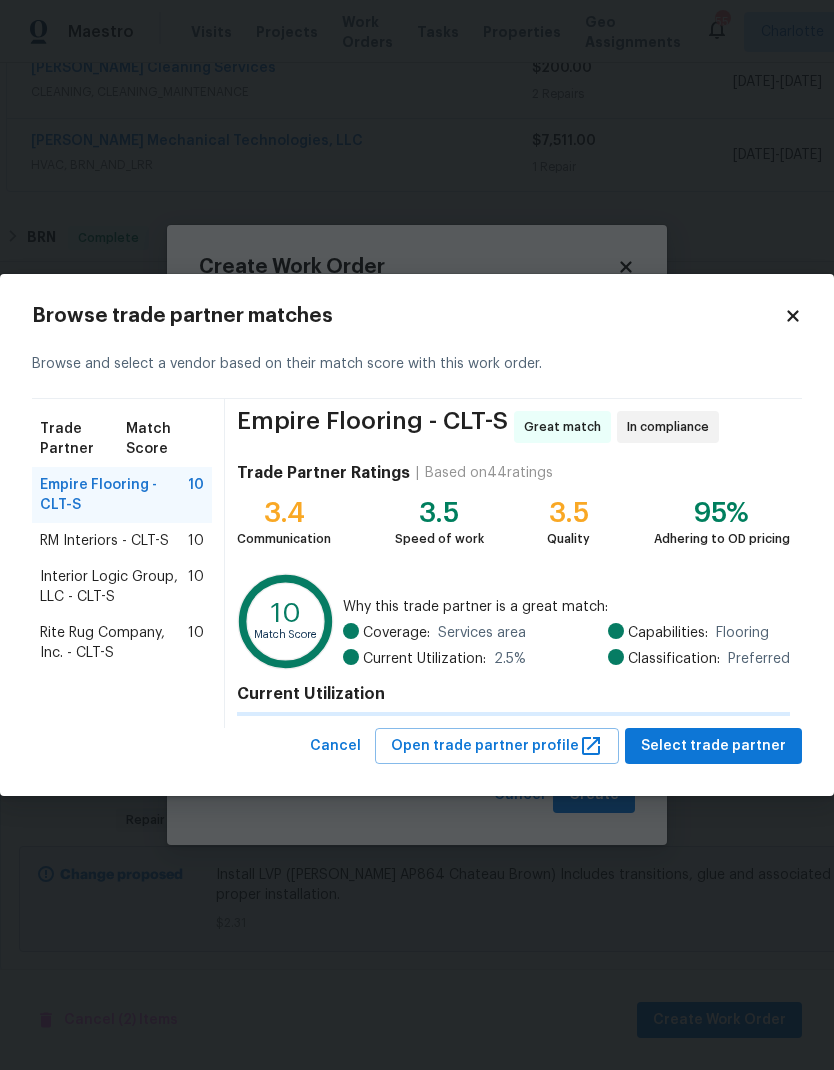 click on "Rite Rug Company, Inc. - CLT-S" at bounding box center (114, 643) 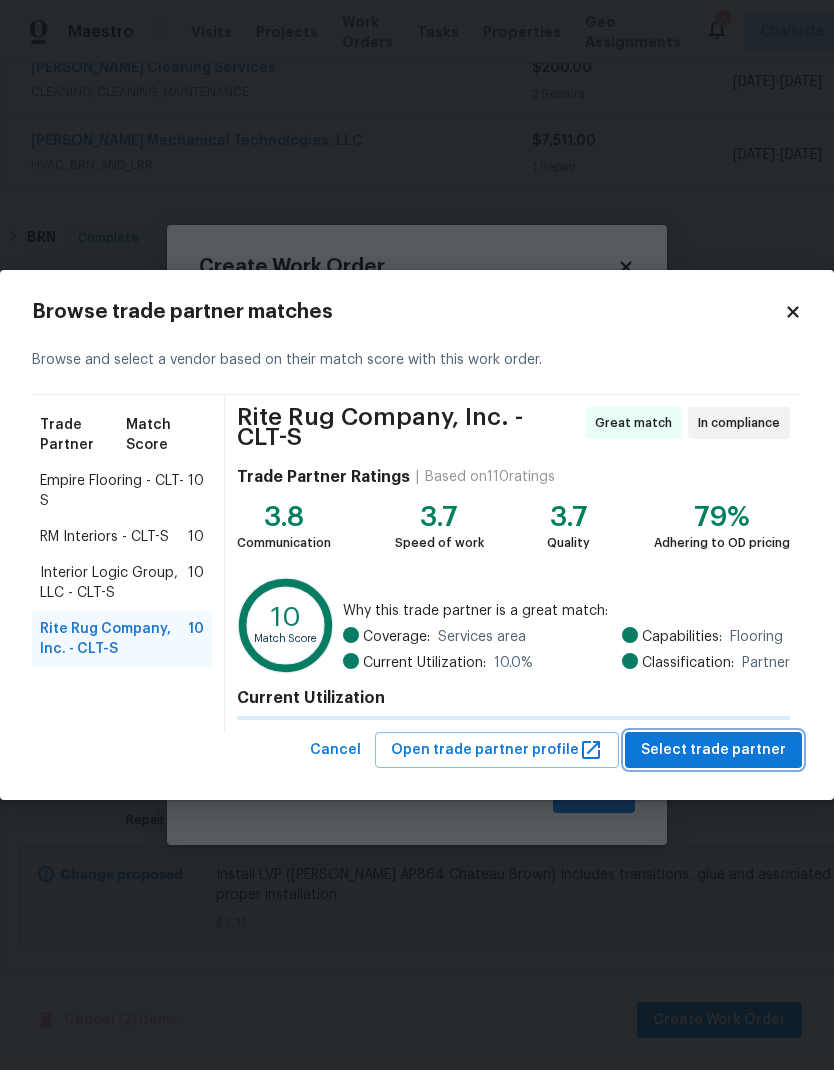 click on "Select trade partner" at bounding box center (713, 750) 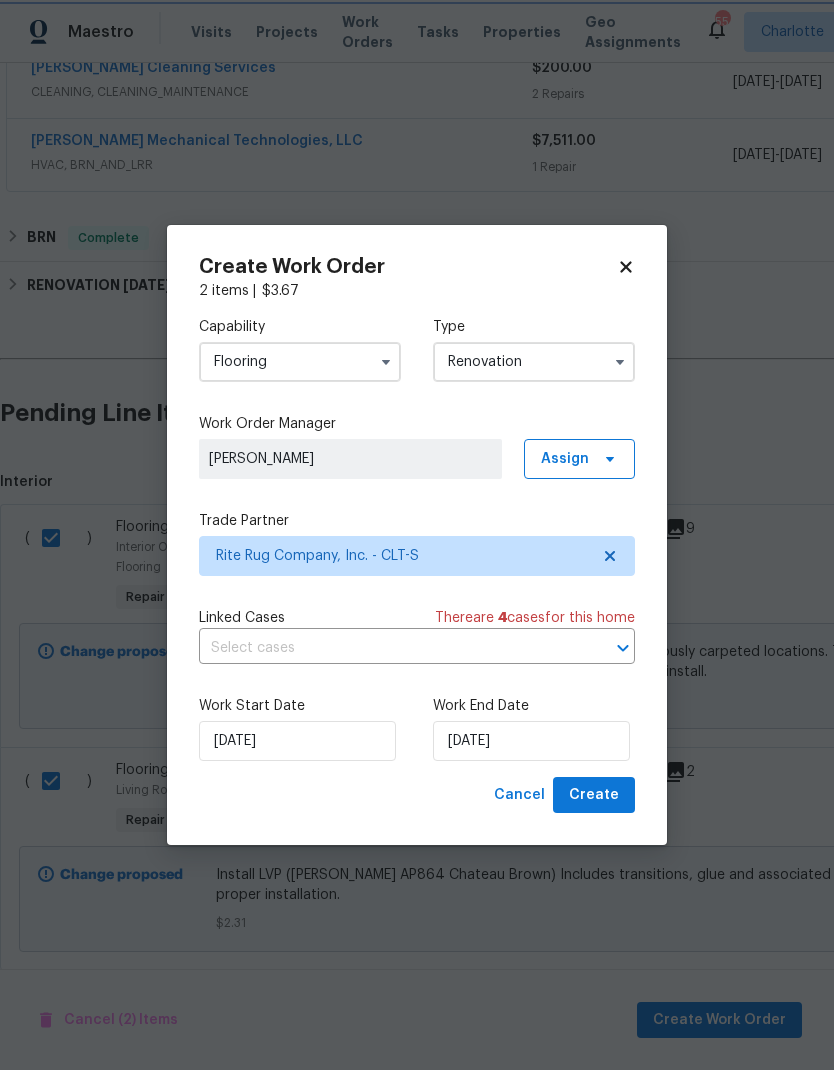 scroll, scrollTop: 2, scrollLeft: 2, axis: both 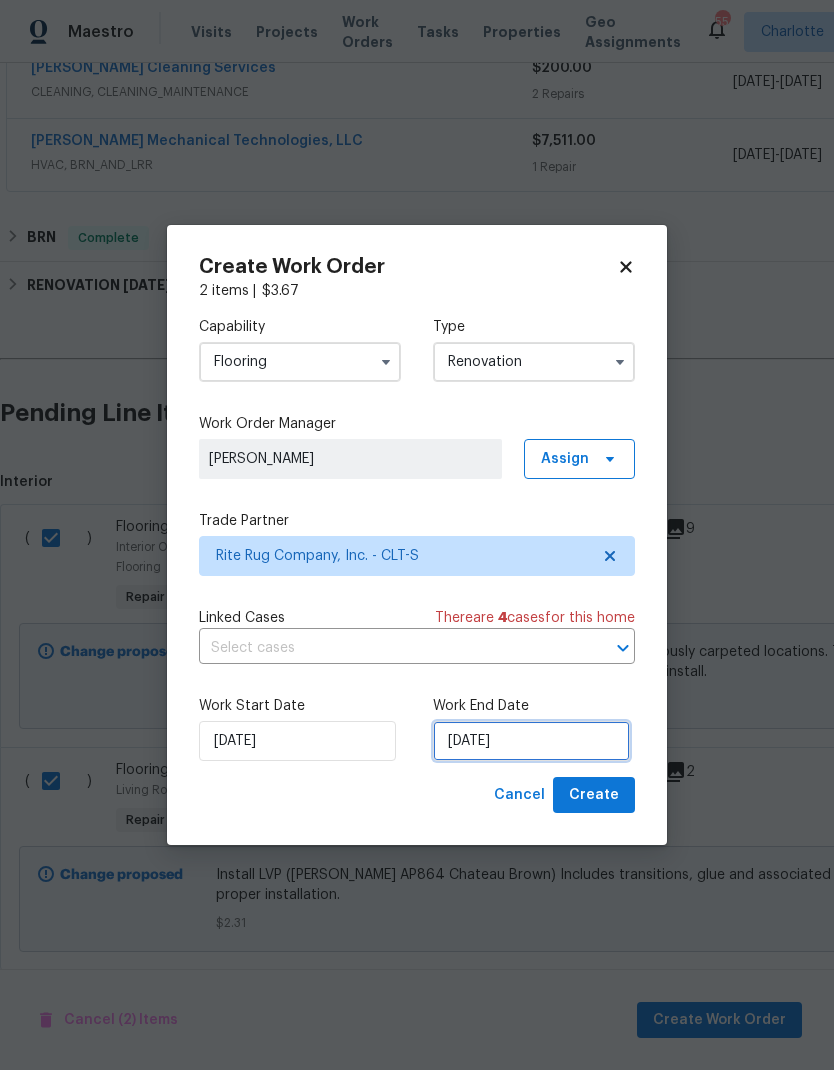 click on "7/18/2025" at bounding box center [531, 741] 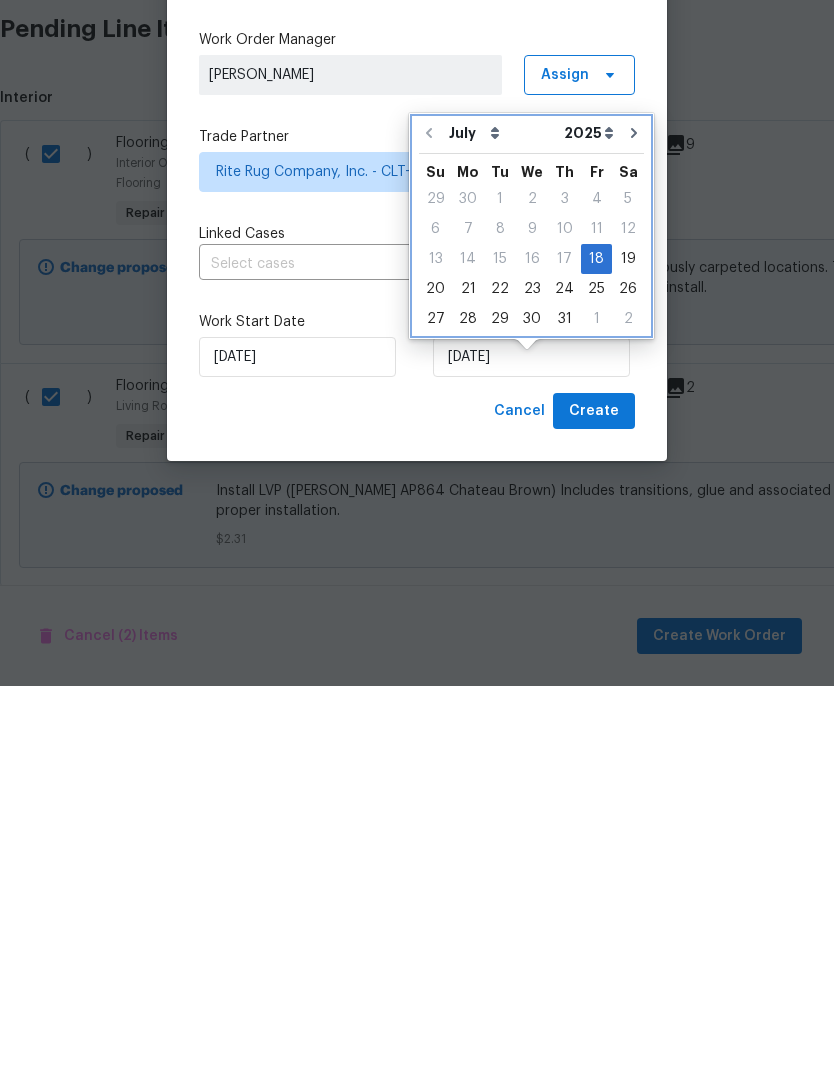 click 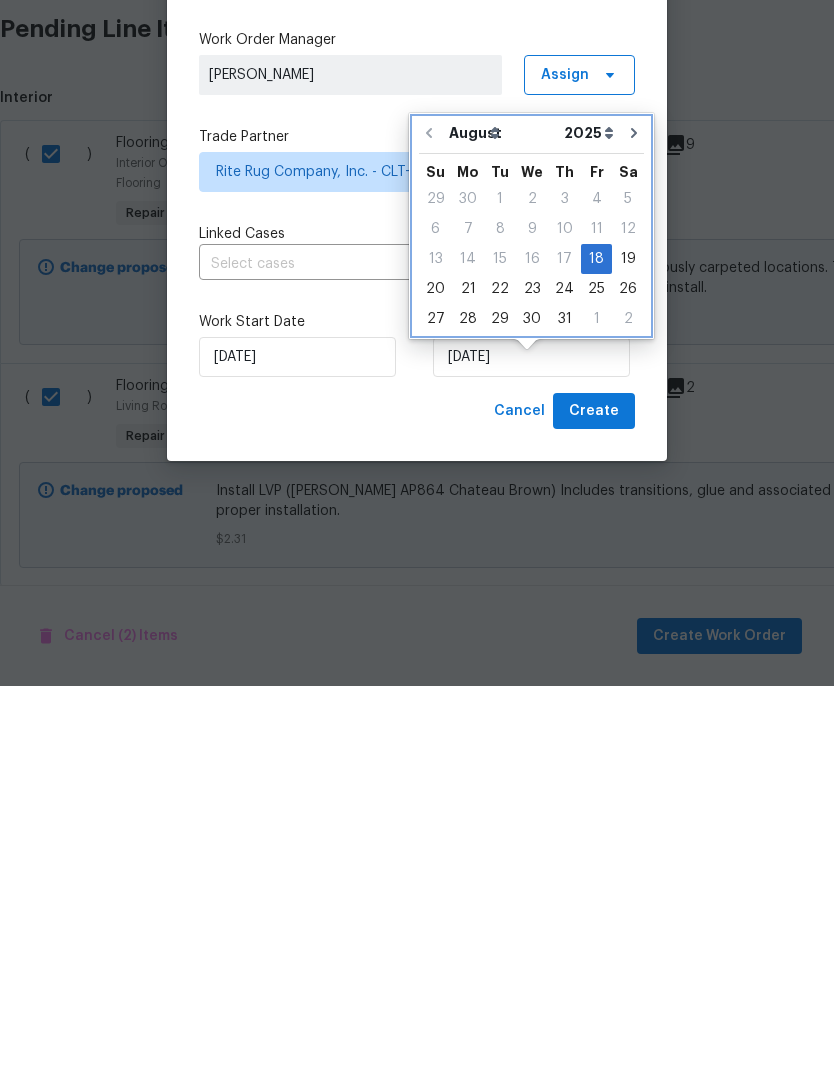 scroll, scrollTop: 80, scrollLeft: 0, axis: vertical 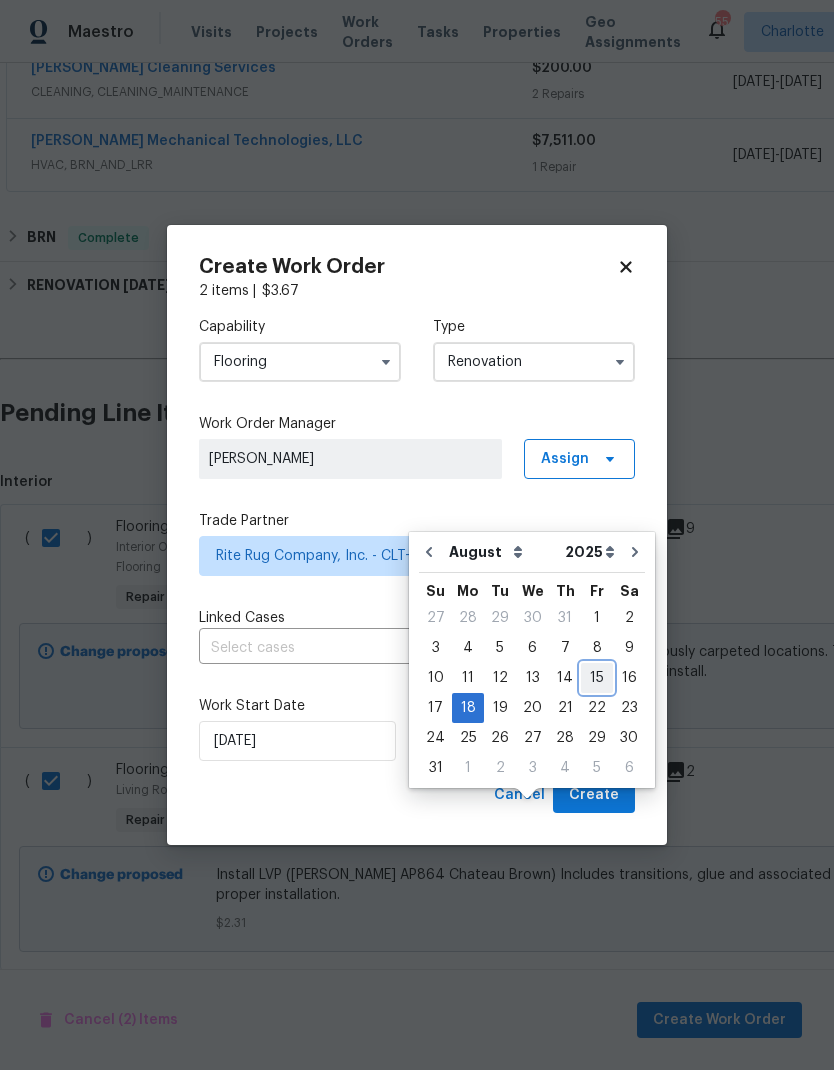 click on "15" at bounding box center [597, 678] 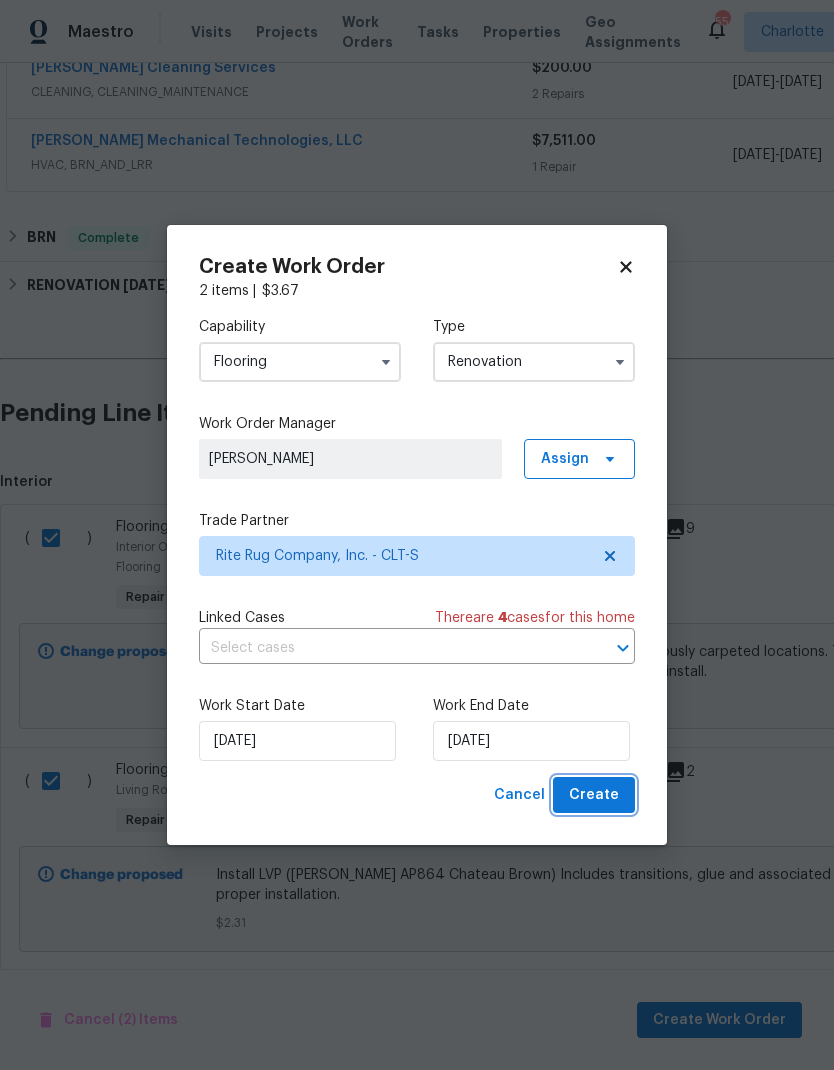 click on "Create" at bounding box center [594, 795] 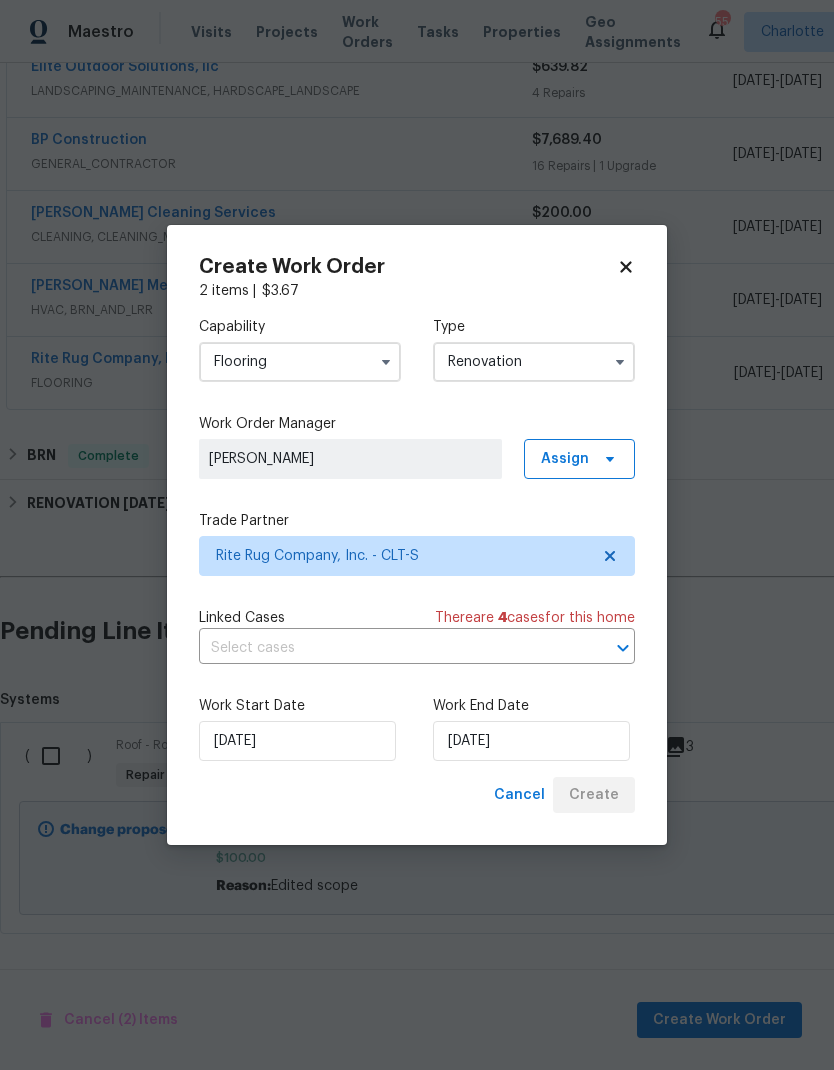scroll, scrollTop: 323, scrollLeft: 0, axis: vertical 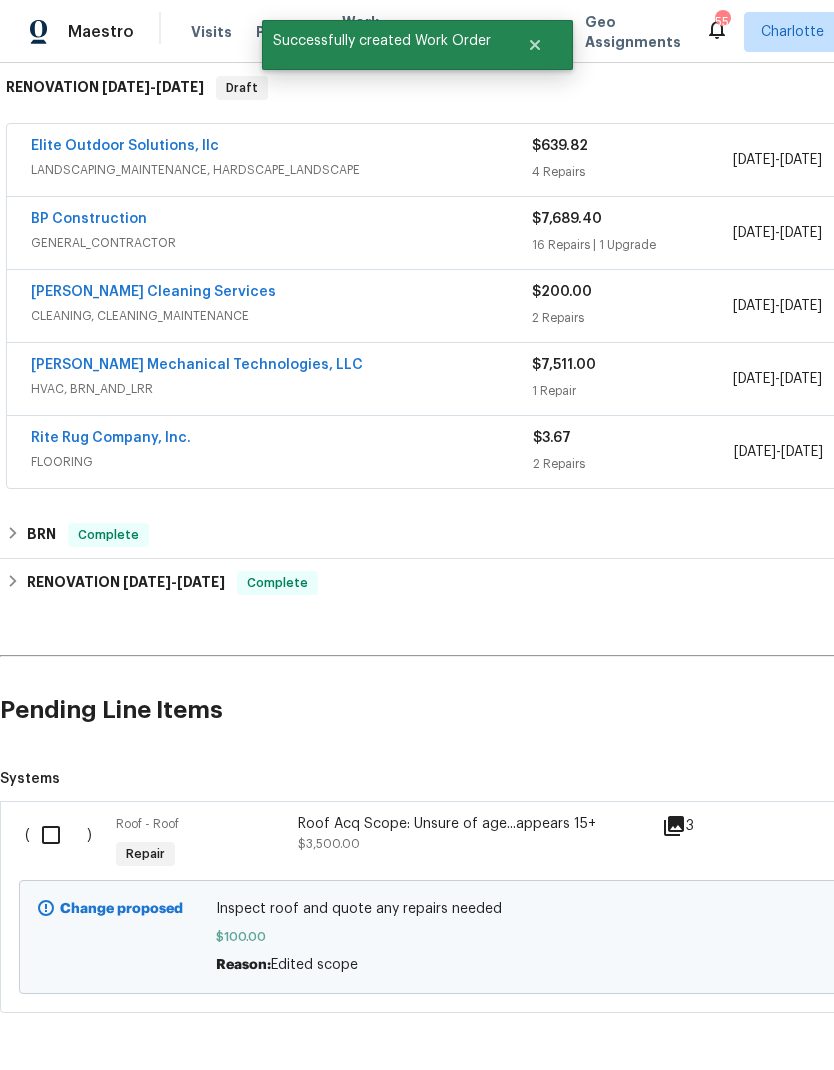 click at bounding box center (58, 835) 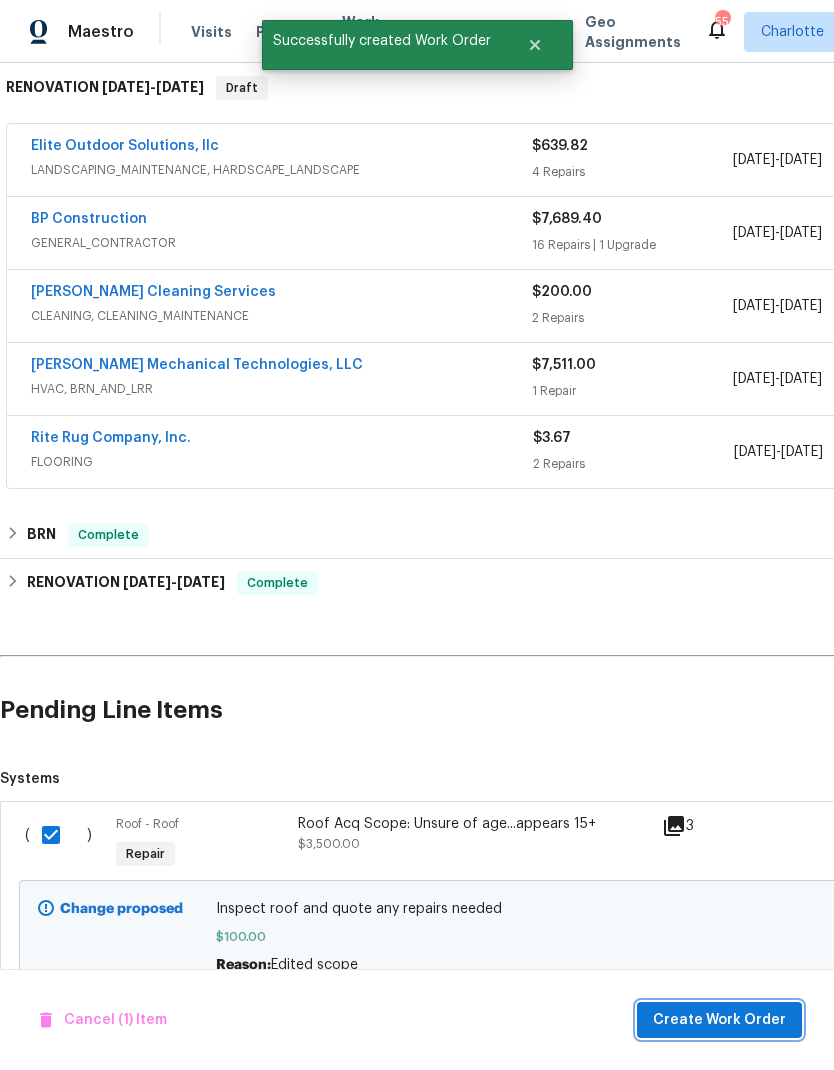 click on "Create Work Order" at bounding box center [719, 1020] 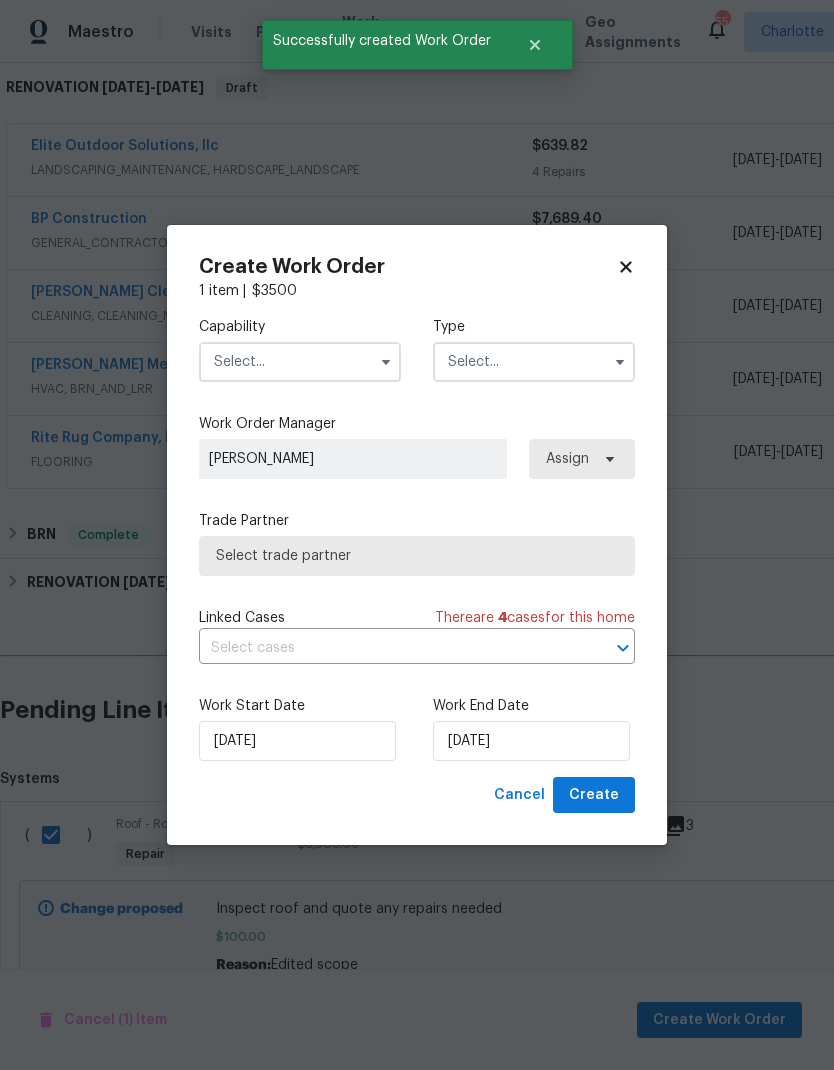 click at bounding box center (300, 362) 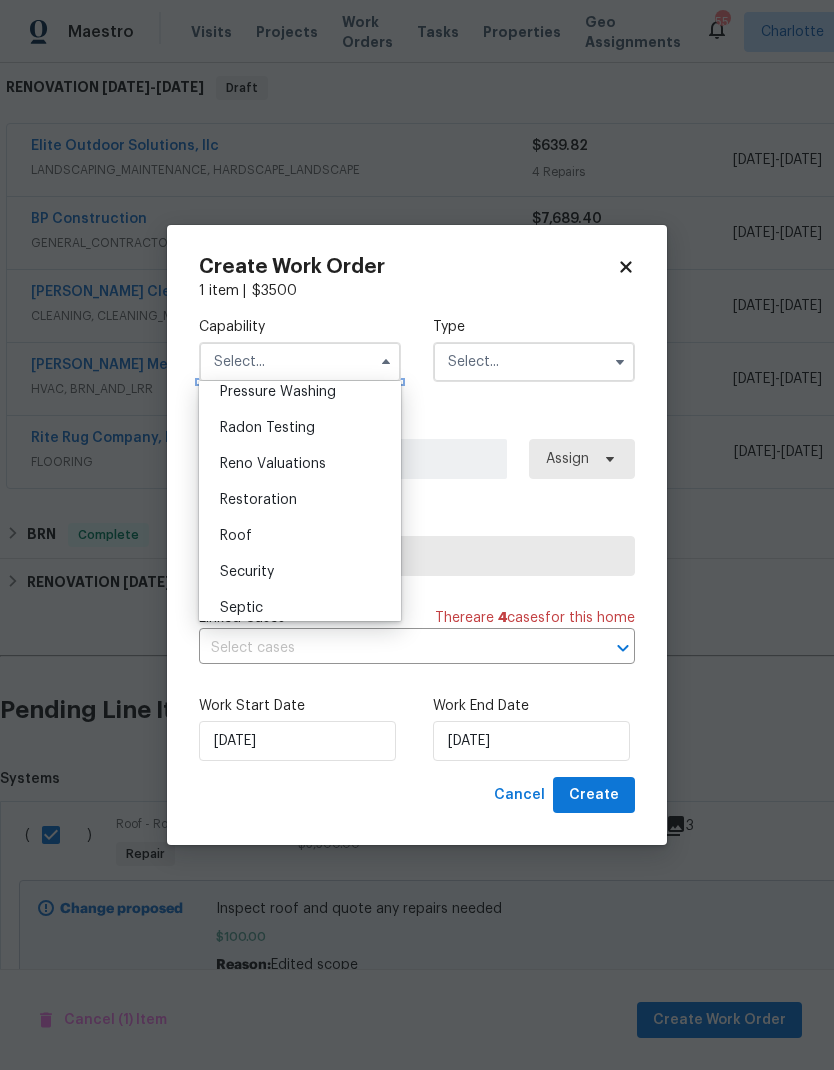 scroll, scrollTop: 1919, scrollLeft: 0, axis: vertical 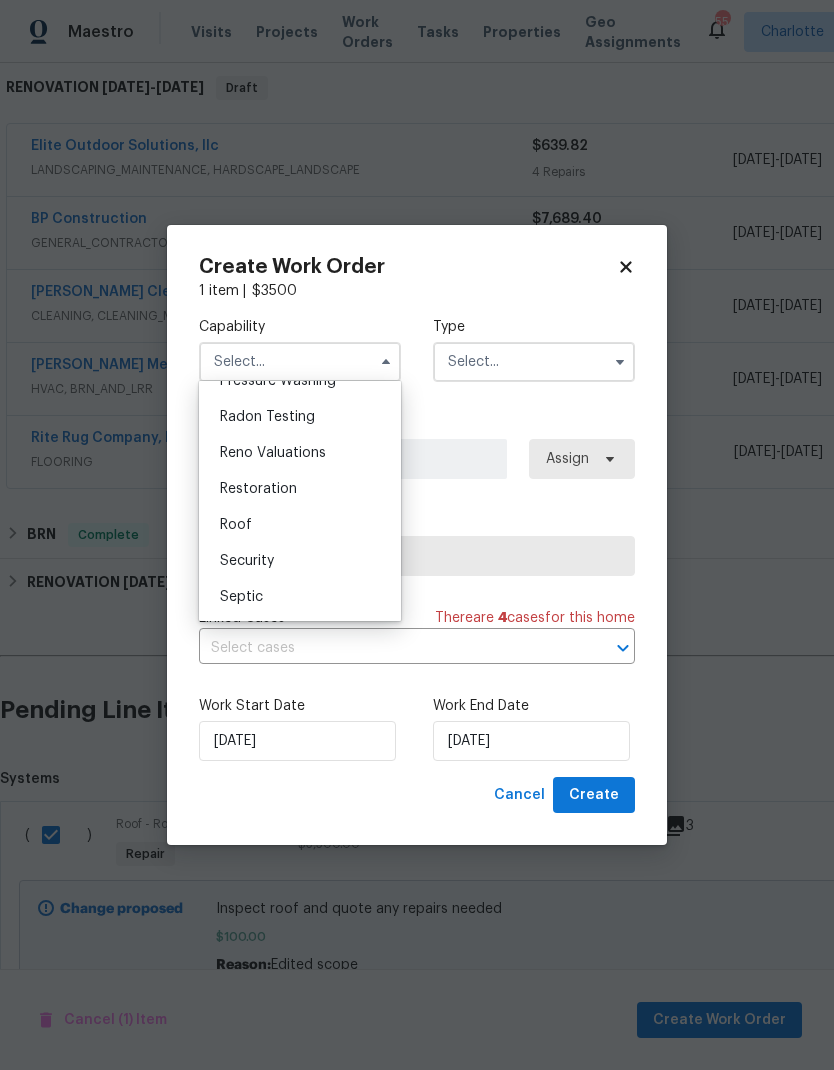 click on "Roof" at bounding box center (300, 525) 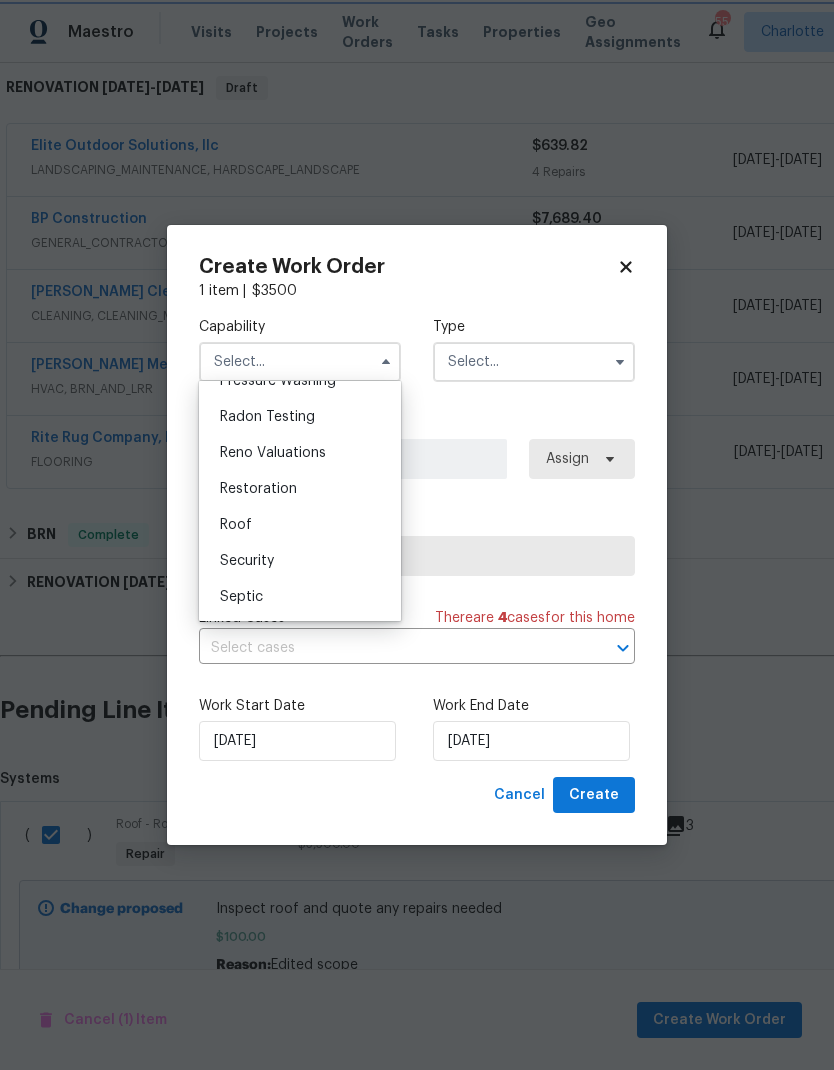 type on "Roof" 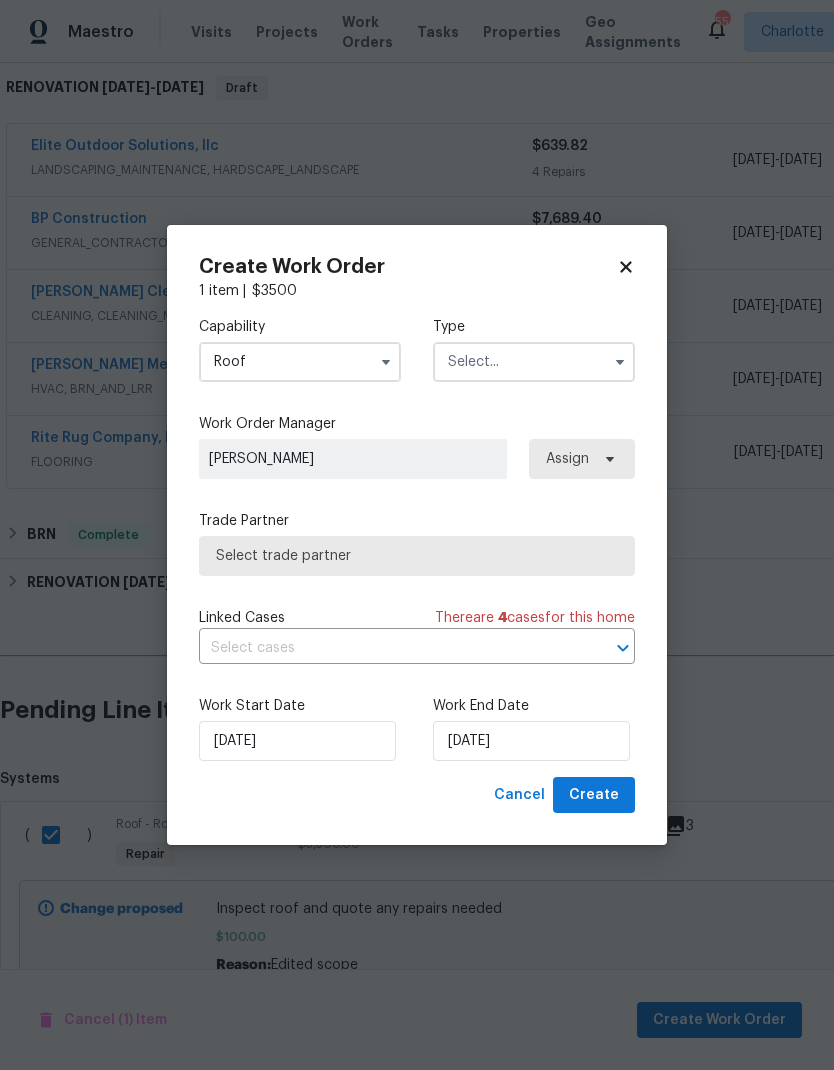 click at bounding box center [534, 362] 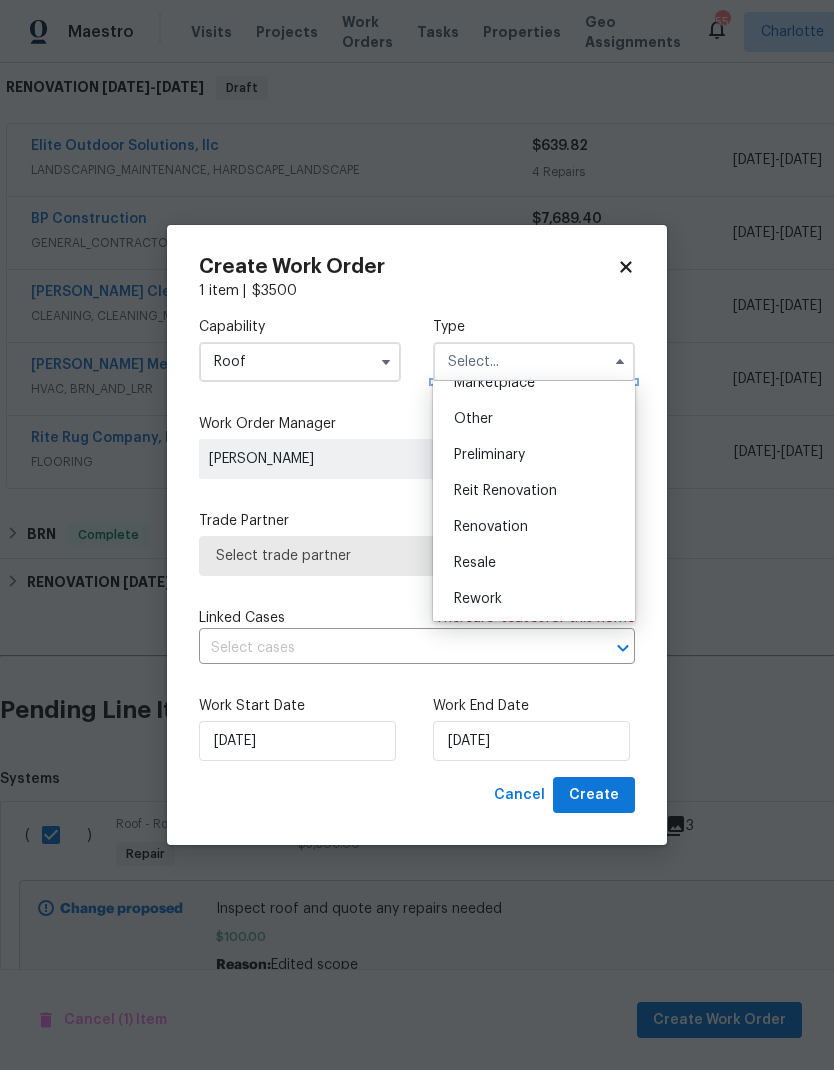 scroll, scrollTop: 407, scrollLeft: 0, axis: vertical 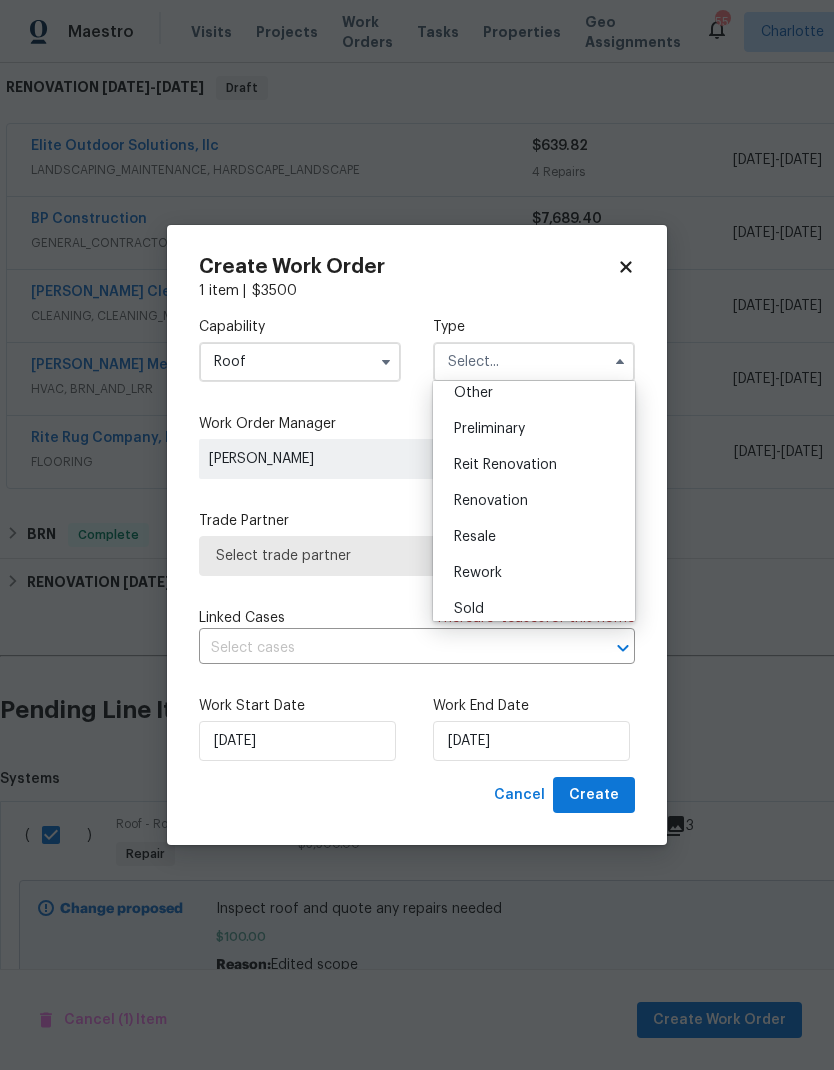 click on "Renovation" at bounding box center [534, 501] 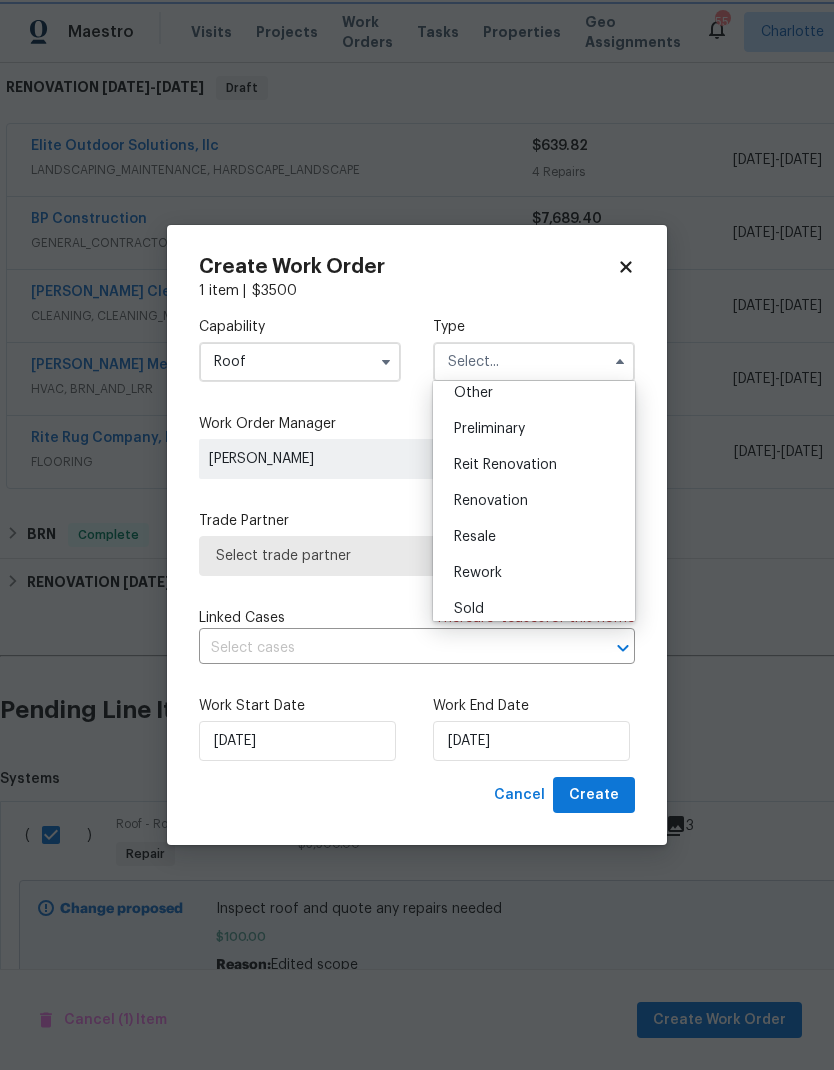 type on "Renovation" 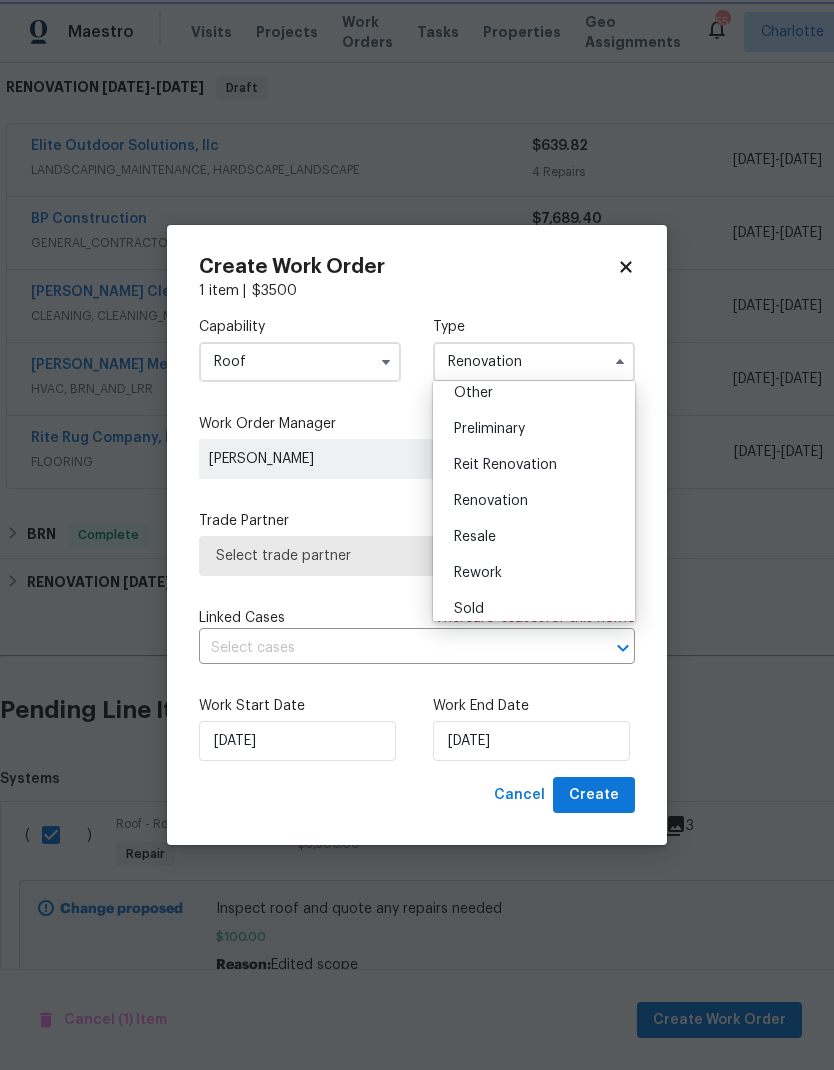scroll, scrollTop: 0, scrollLeft: 0, axis: both 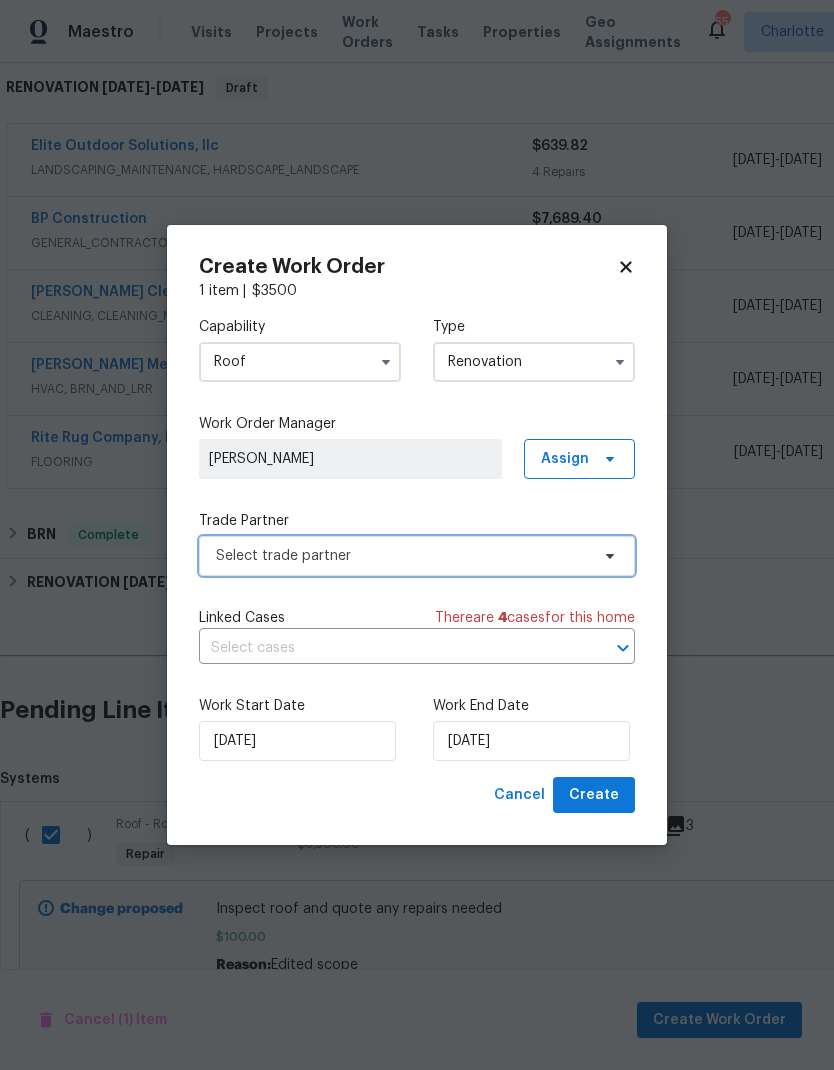 click on "Select trade partner" at bounding box center (402, 556) 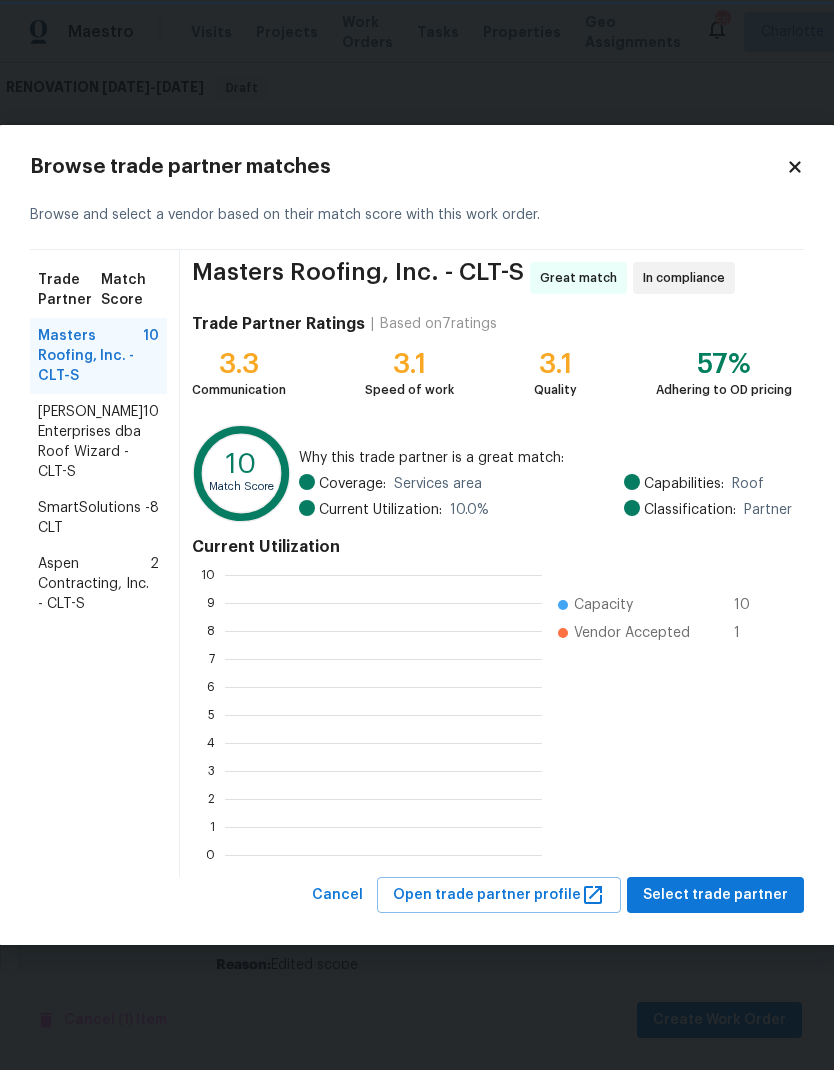 scroll, scrollTop: 280, scrollLeft: 317, axis: both 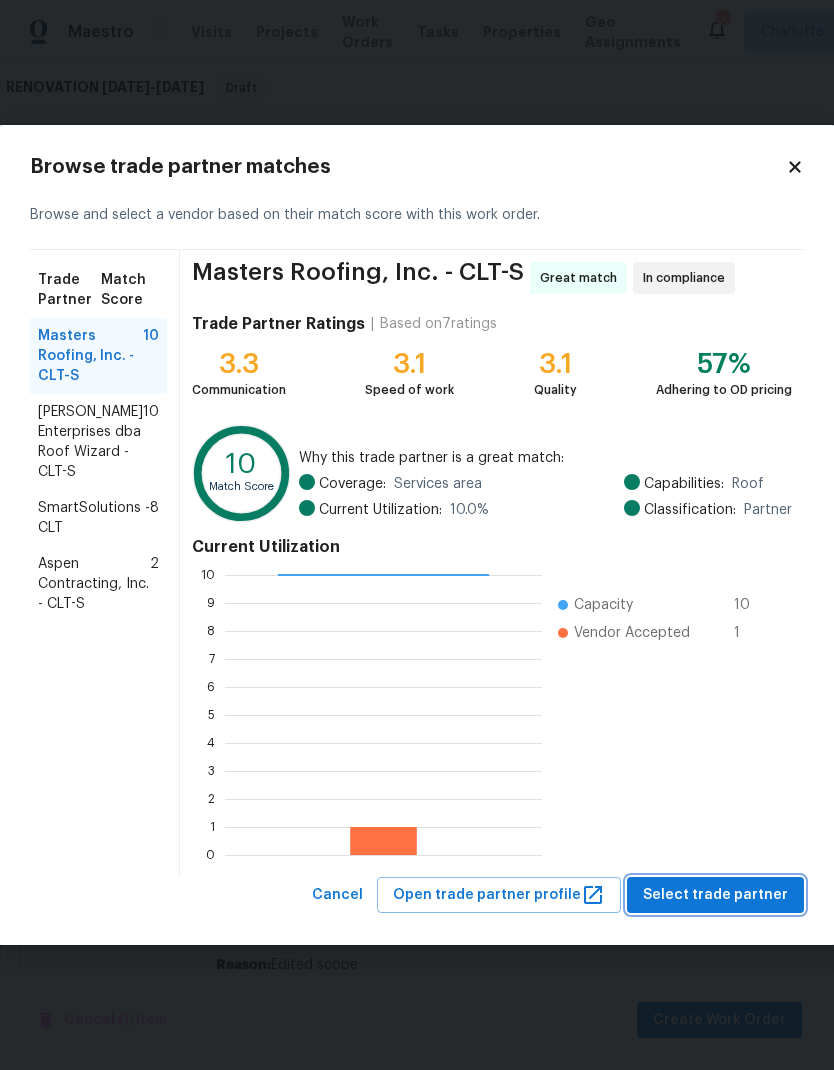 click on "Select trade partner" at bounding box center (715, 895) 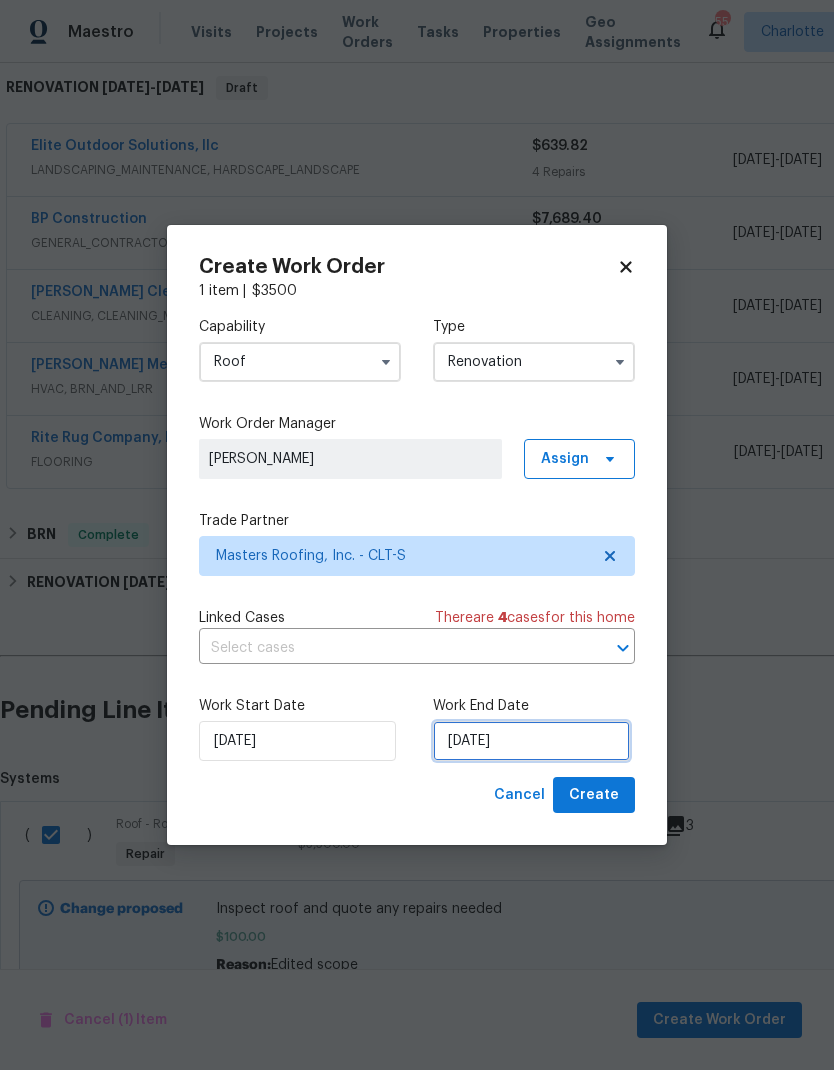 click on "7/18/2025" at bounding box center (531, 741) 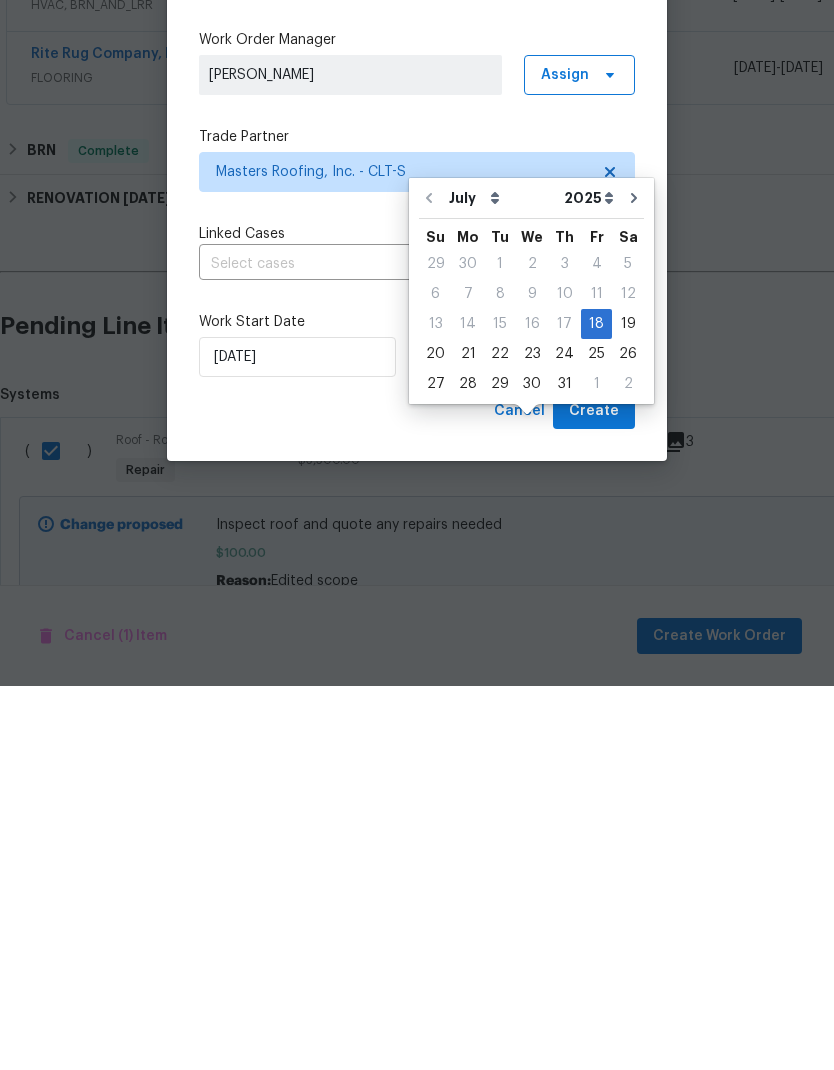 click at bounding box center [634, 582] 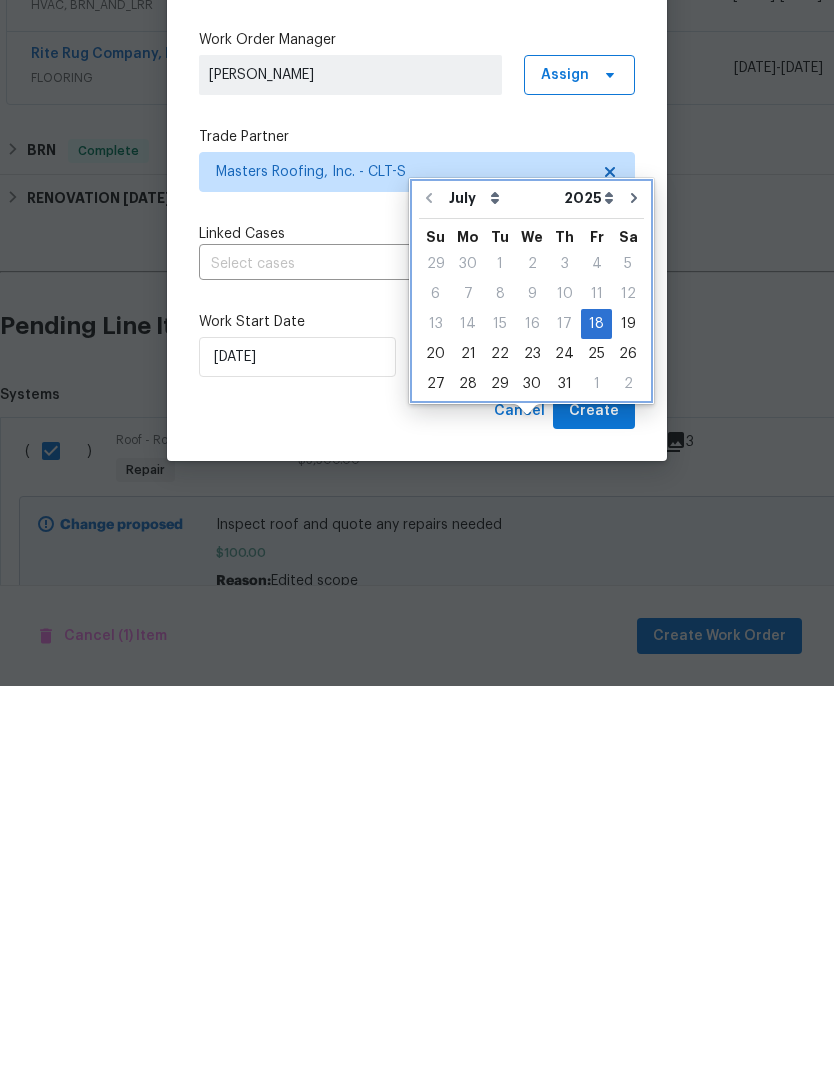 type on "8/18/2025" 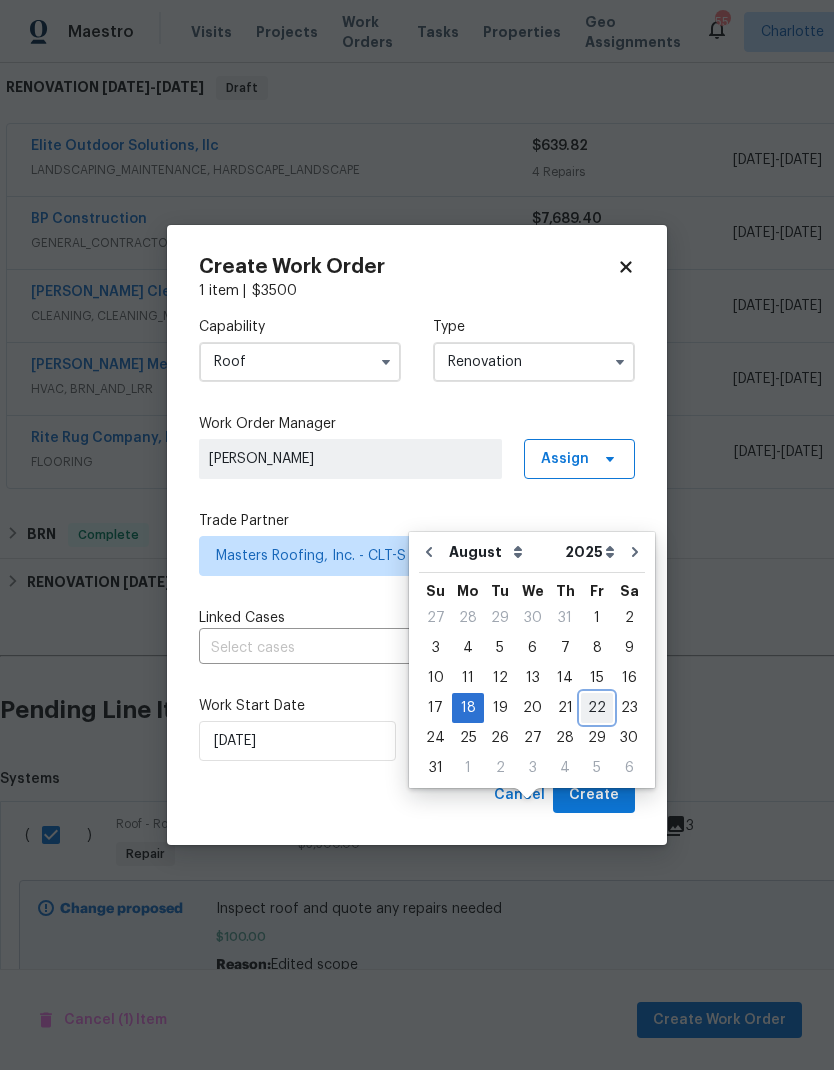 click on "22" at bounding box center [597, 708] 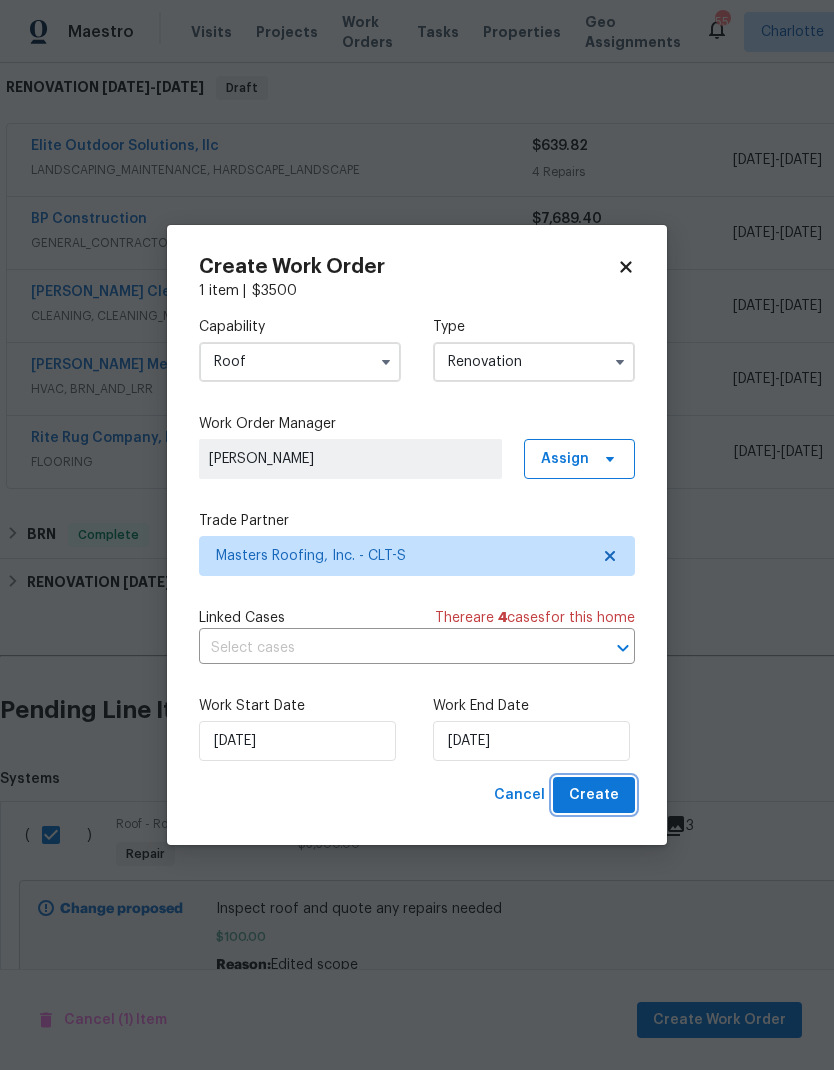 click on "Create" at bounding box center (594, 795) 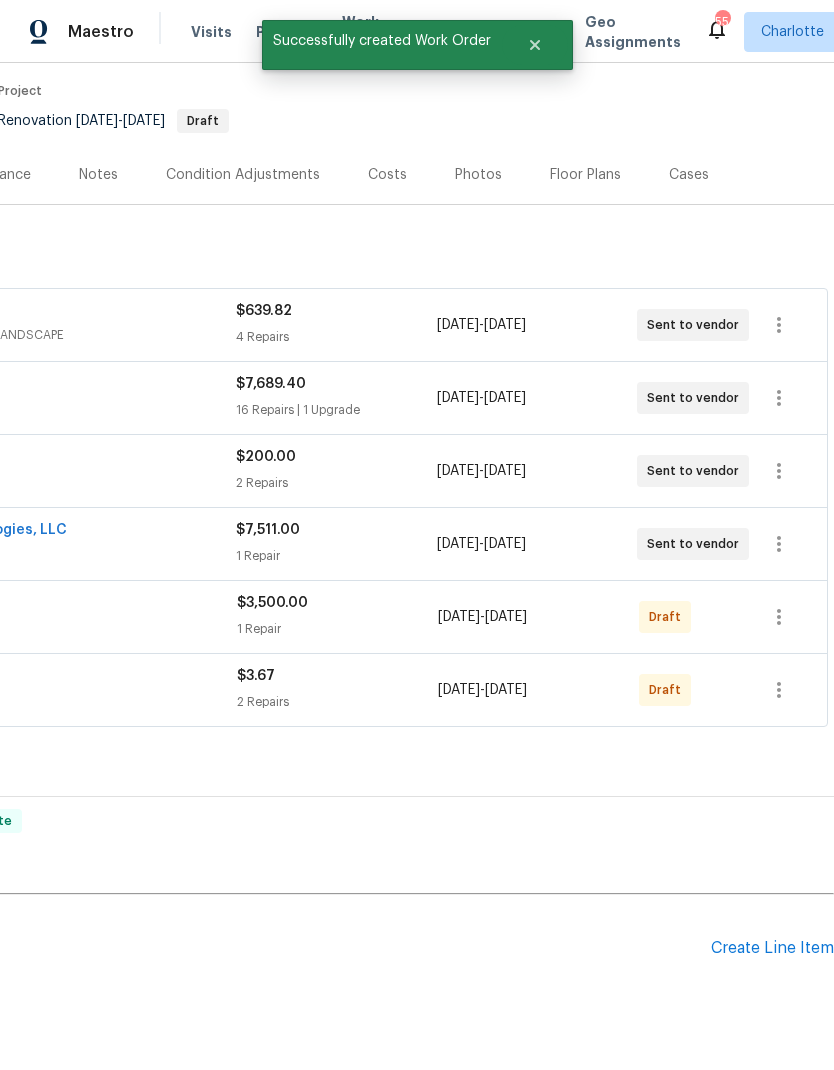 scroll, scrollTop: 158, scrollLeft: 296, axis: both 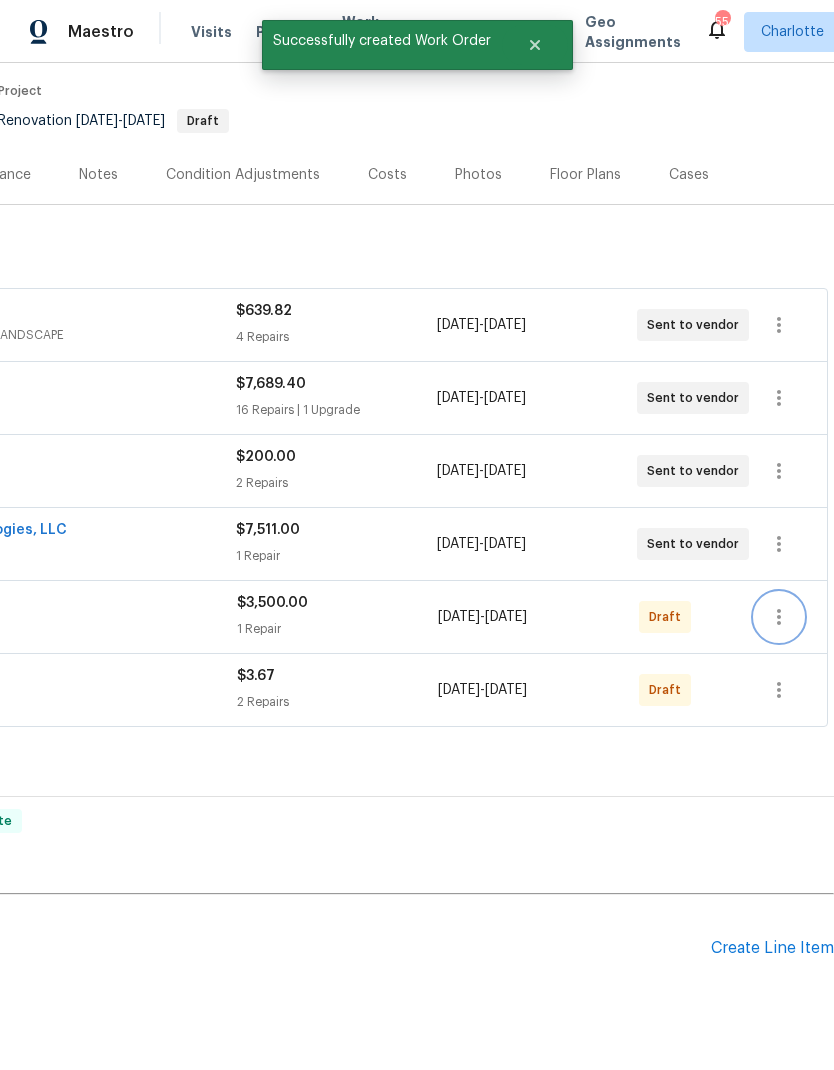 click 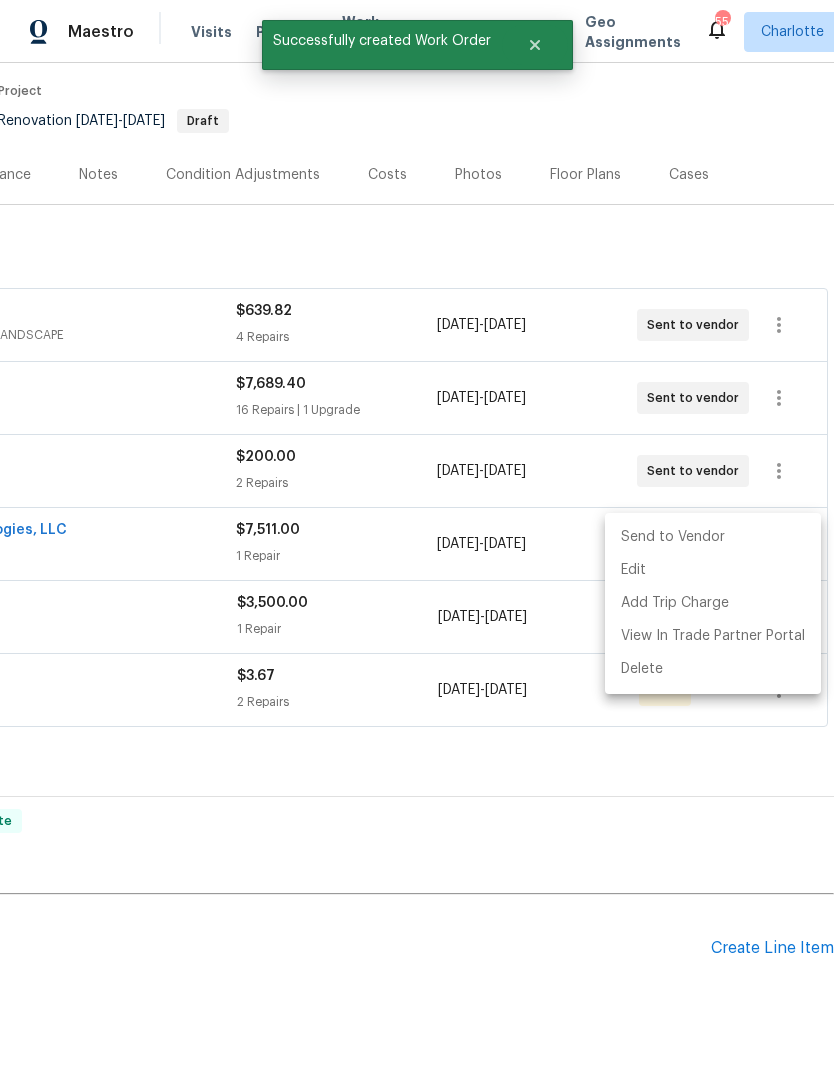 click on "Send to Vendor" at bounding box center [713, 537] 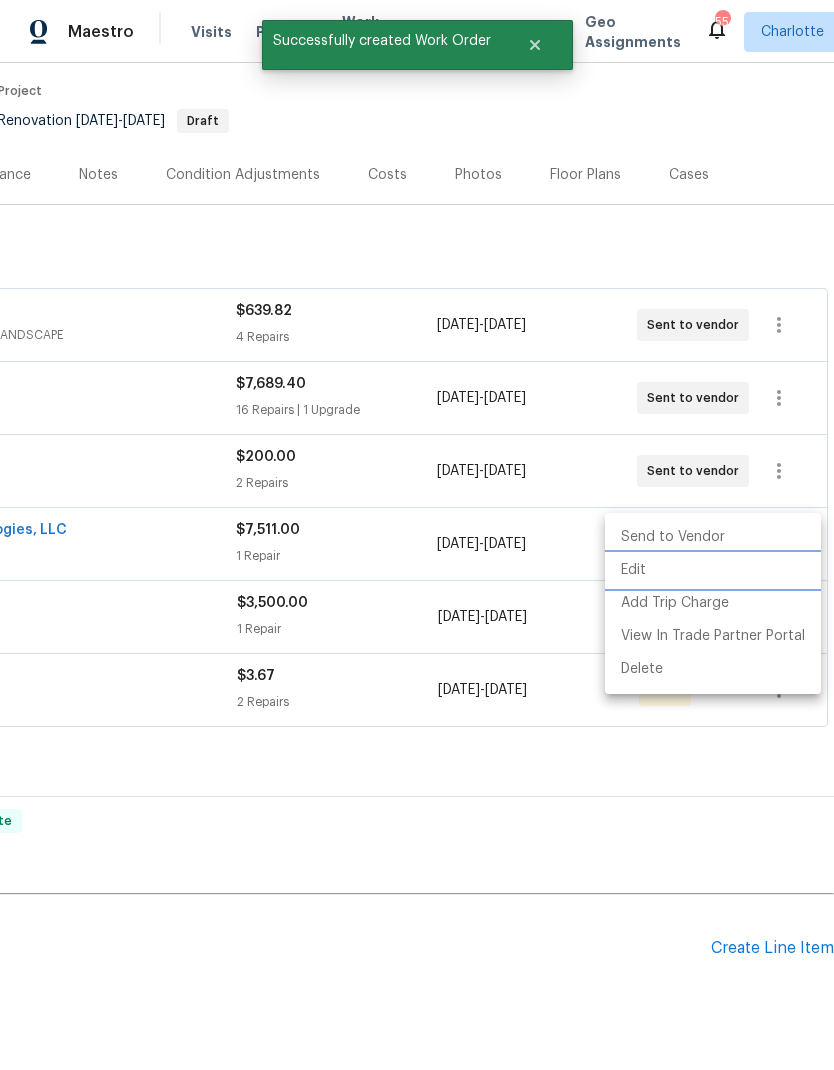 click at bounding box center [417, 535] 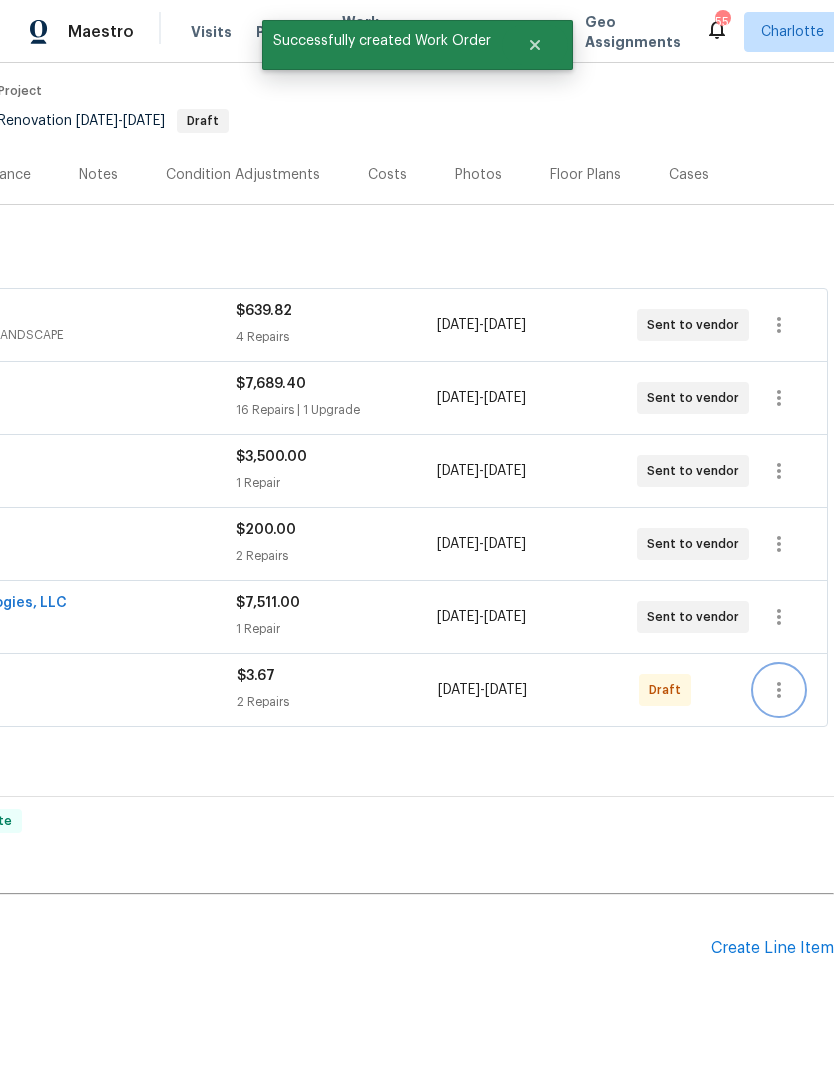 click 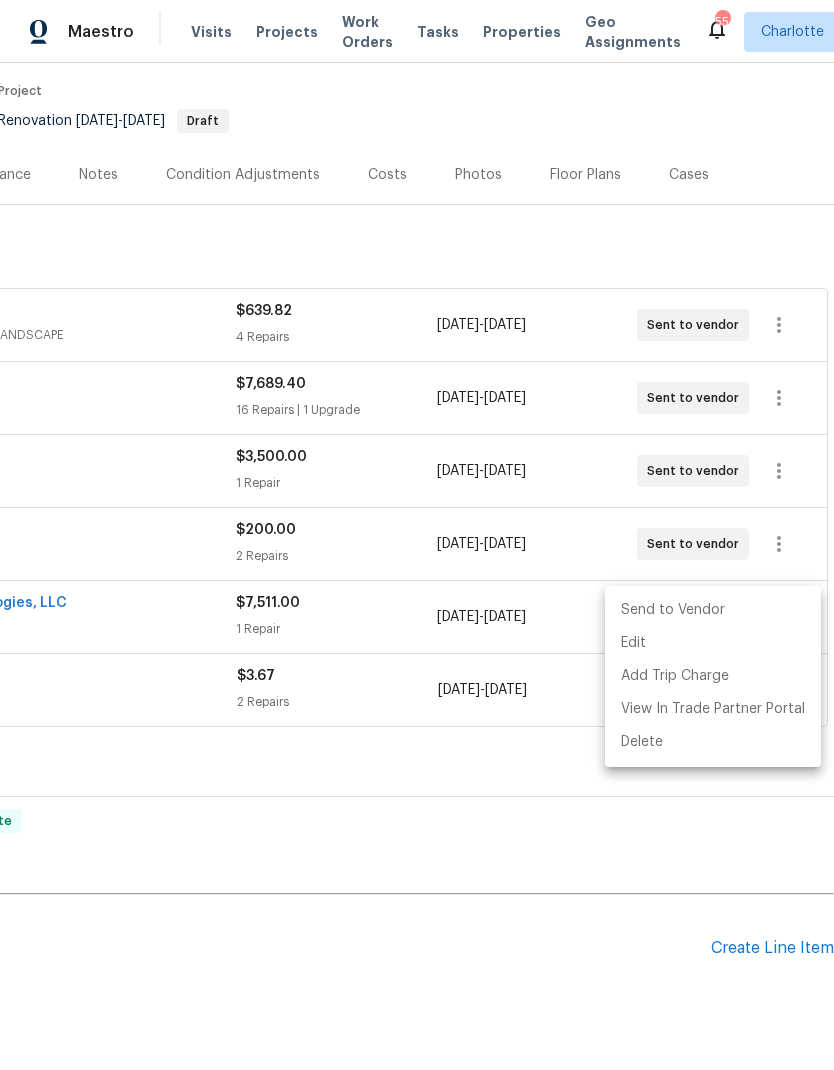 click on "Send to Vendor" at bounding box center (713, 610) 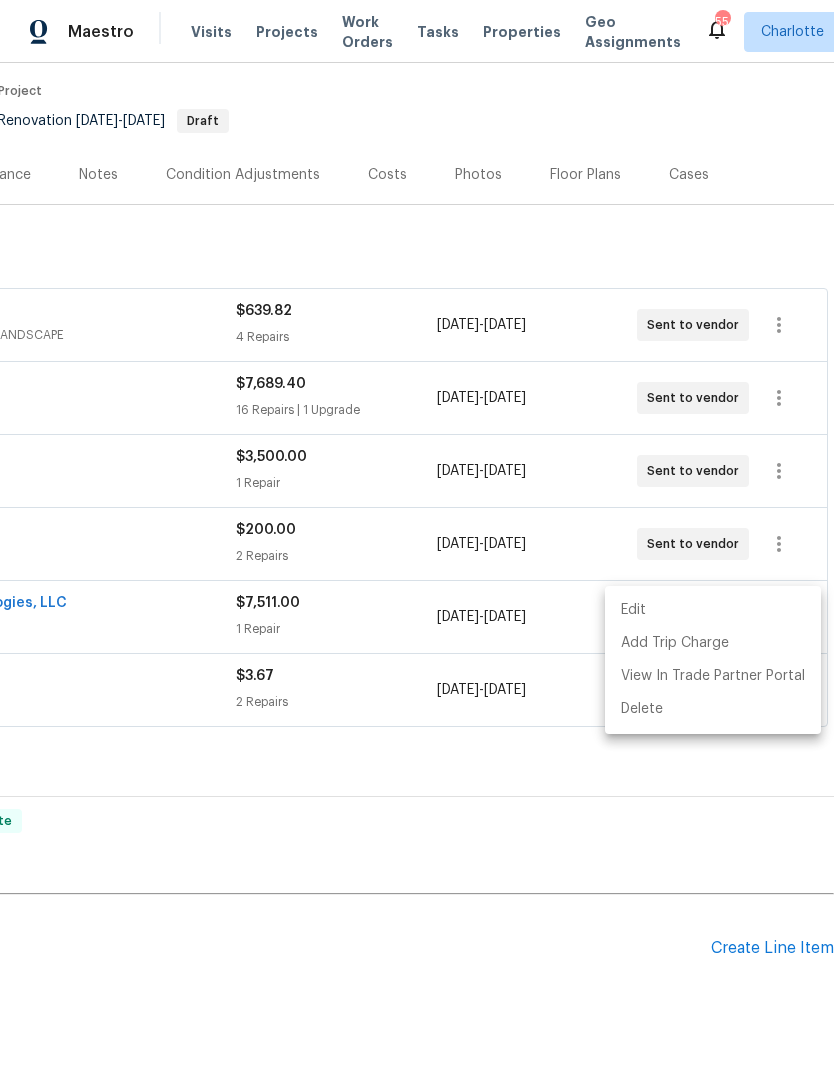 click at bounding box center [417, 535] 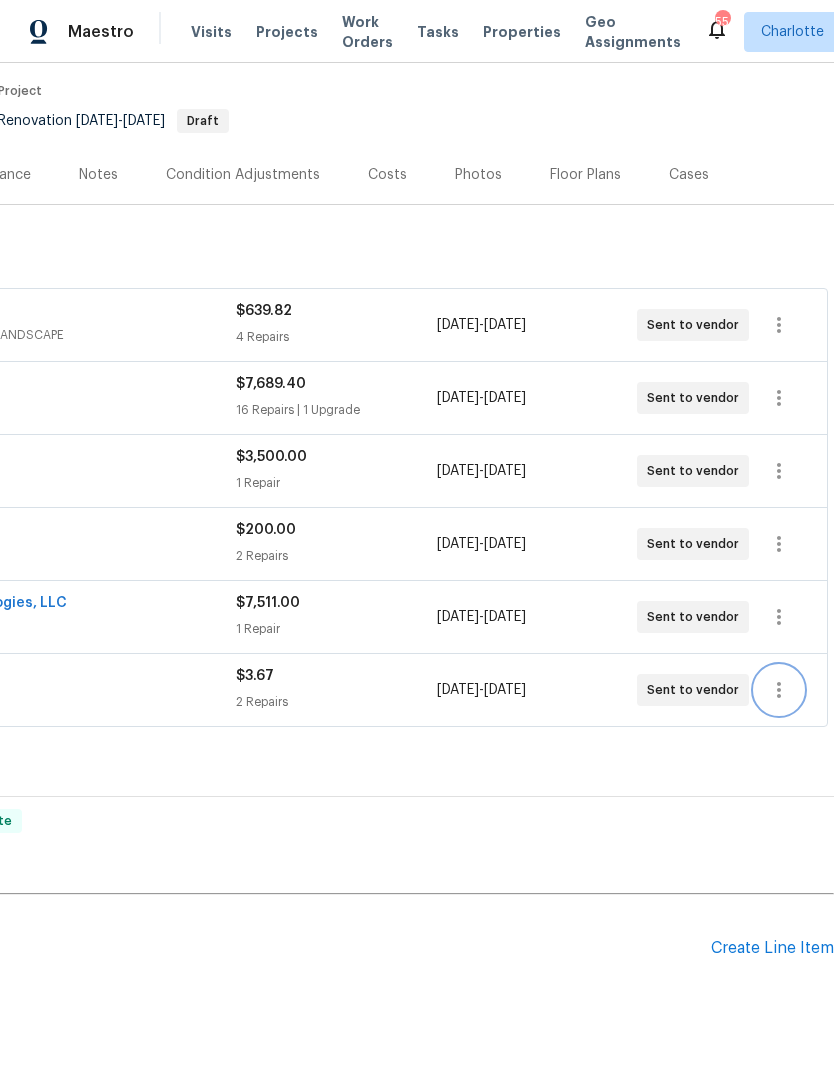 scroll, scrollTop: 70, scrollLeft: 0, axis: vertical 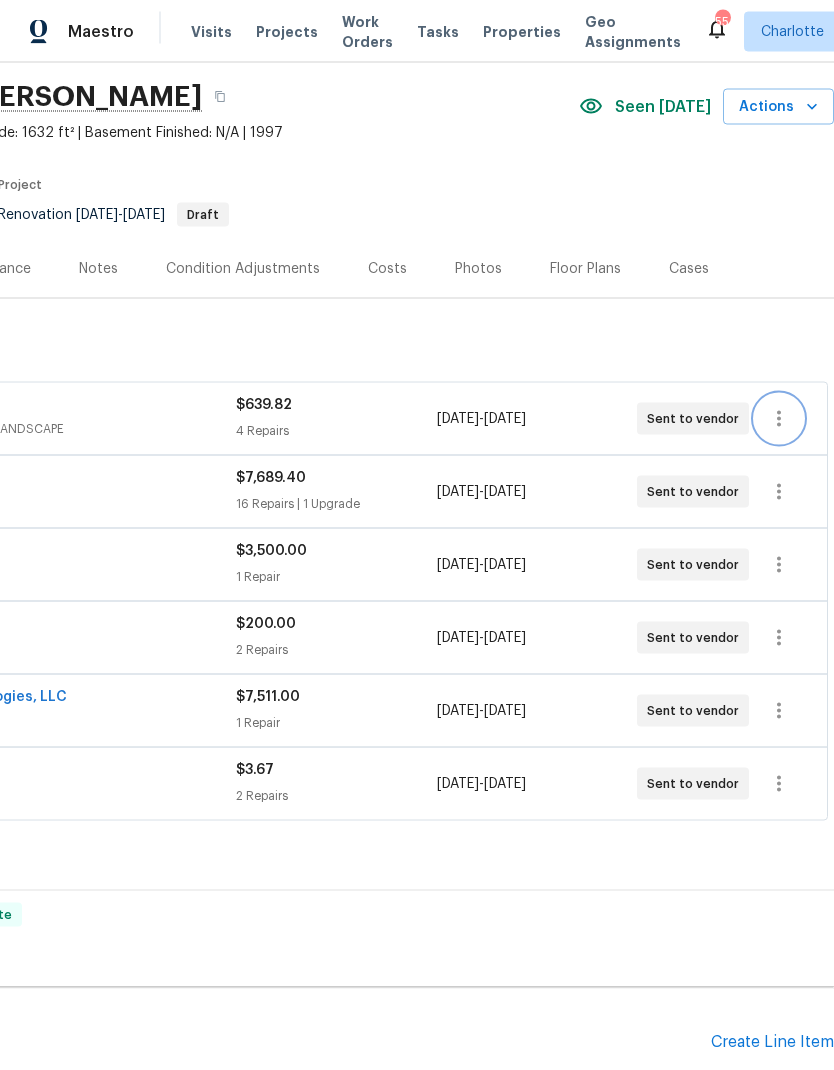 click 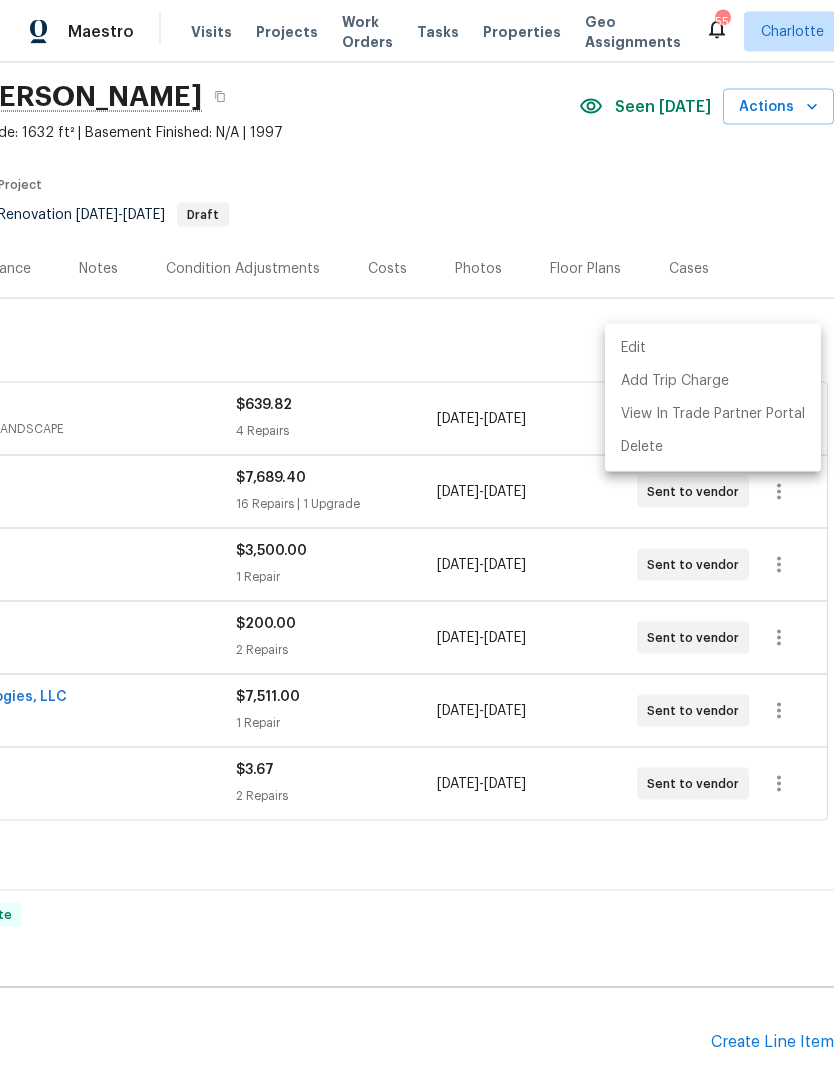 scroll, scrollTop: 71, scrollLeft: 0, axis: vertical 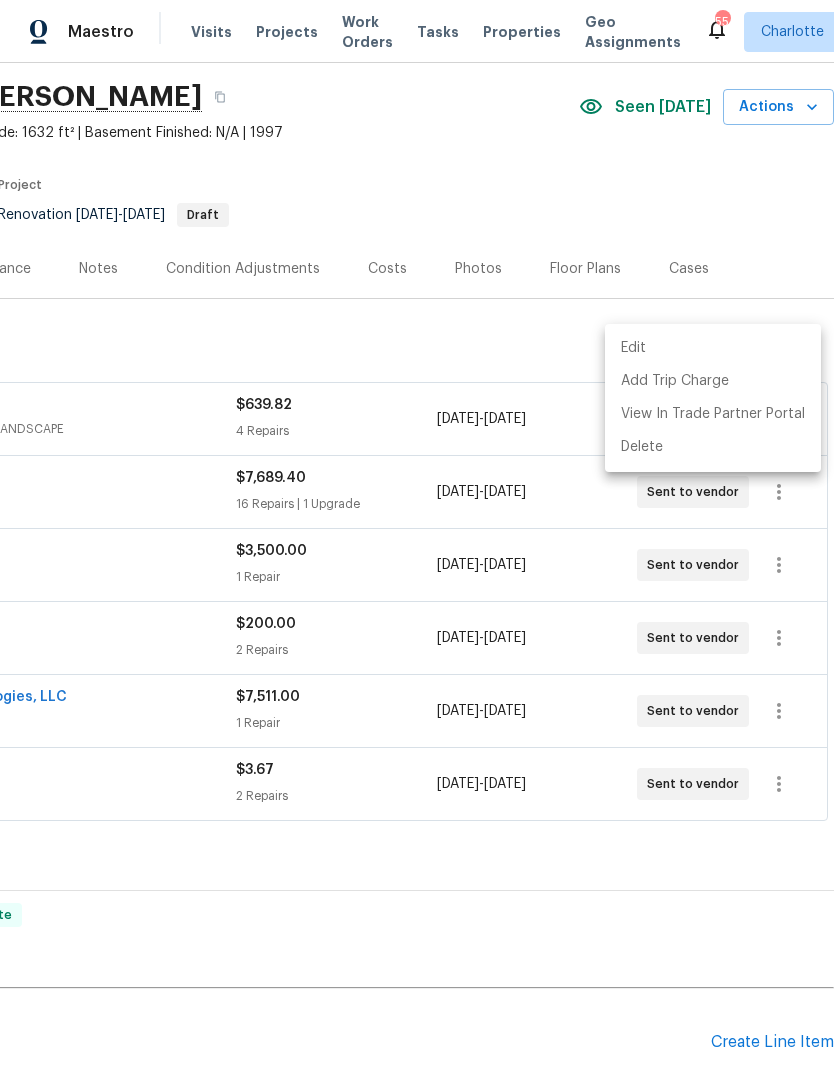 click on "Edit" at bounding box center [713, 348] 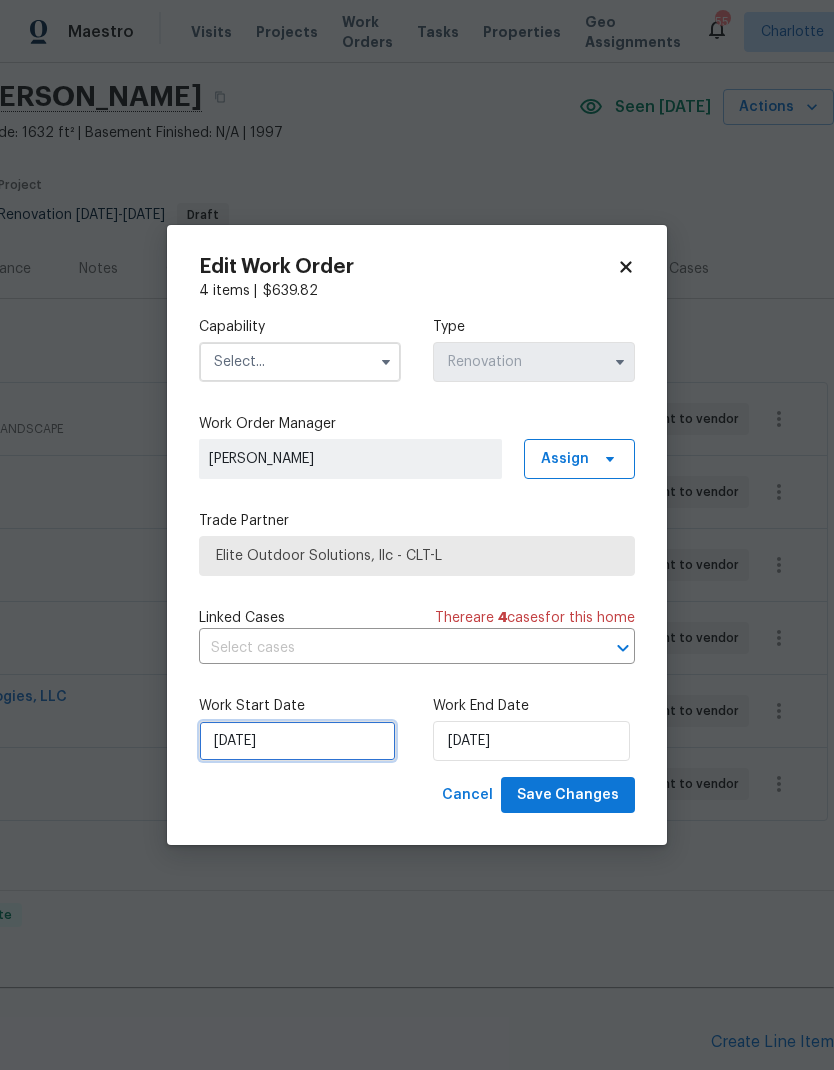 click on "7/18/2025" at bounding box center [297, 741] 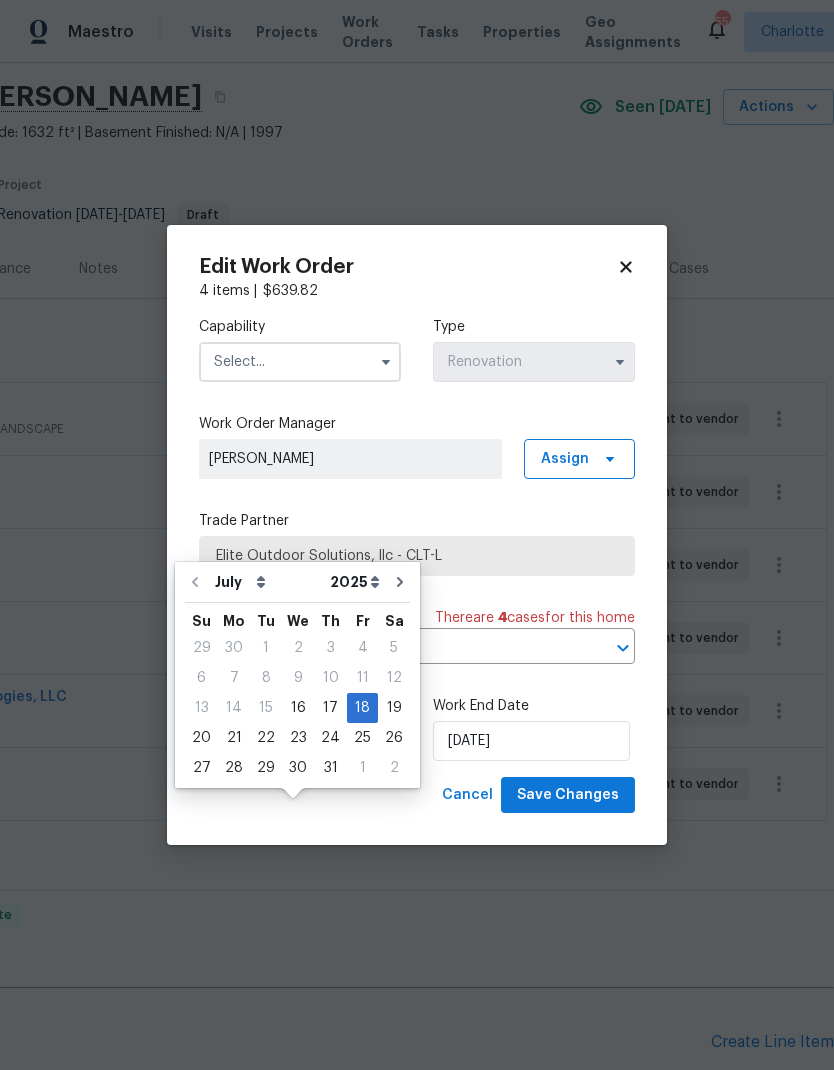 scroll, scrollTop: 80, scrollLeft: 0, axis: vertical 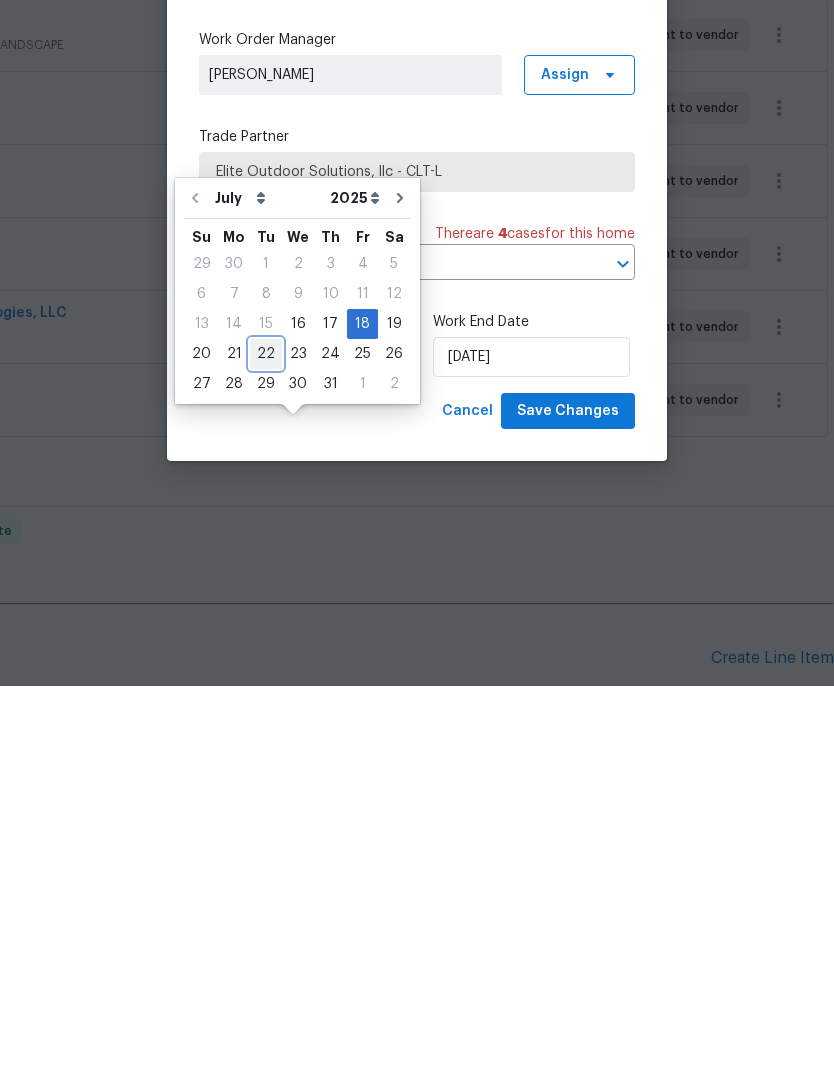 click on "22" at bounding box center [266, 738] 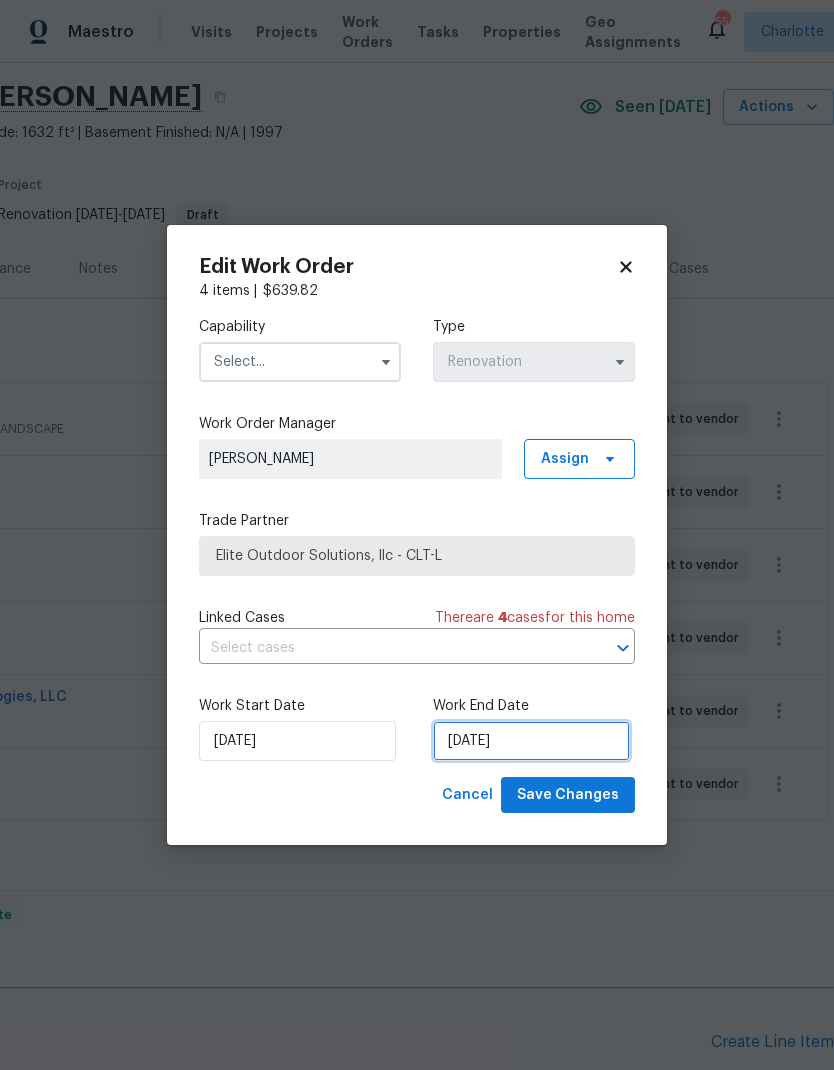 click on "8/22/2025" at bounding box center (531, 741) 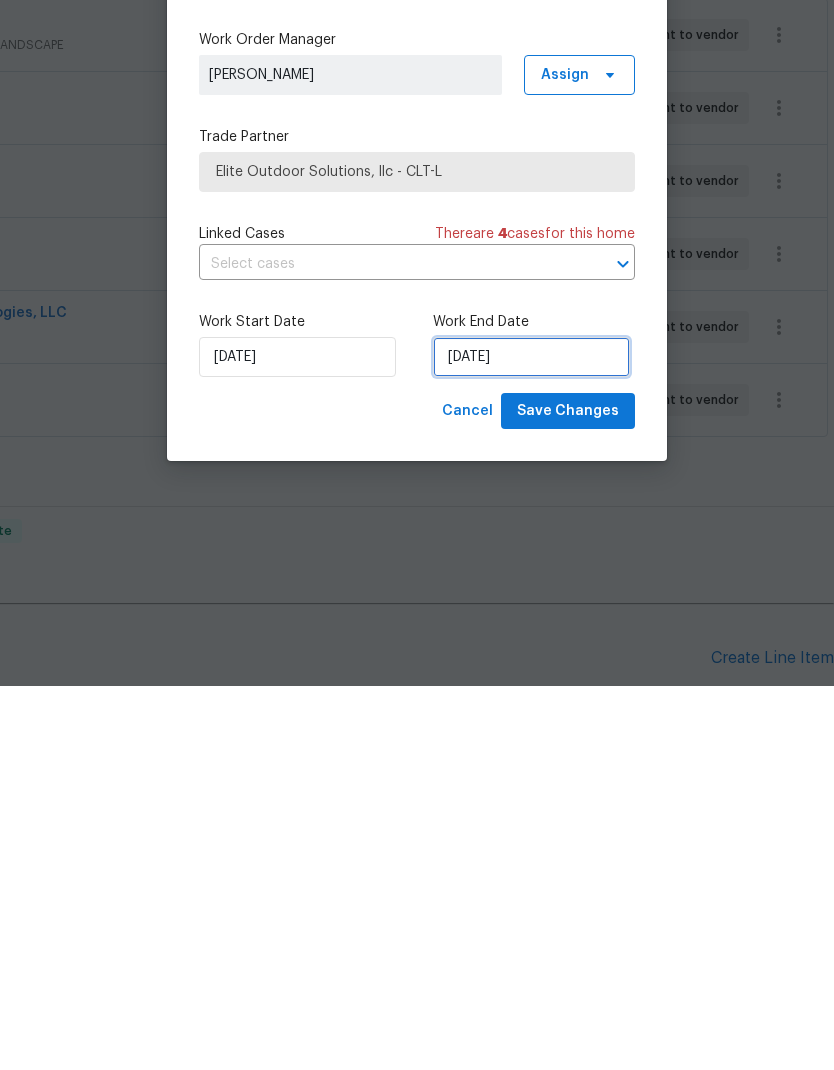 select on "7" 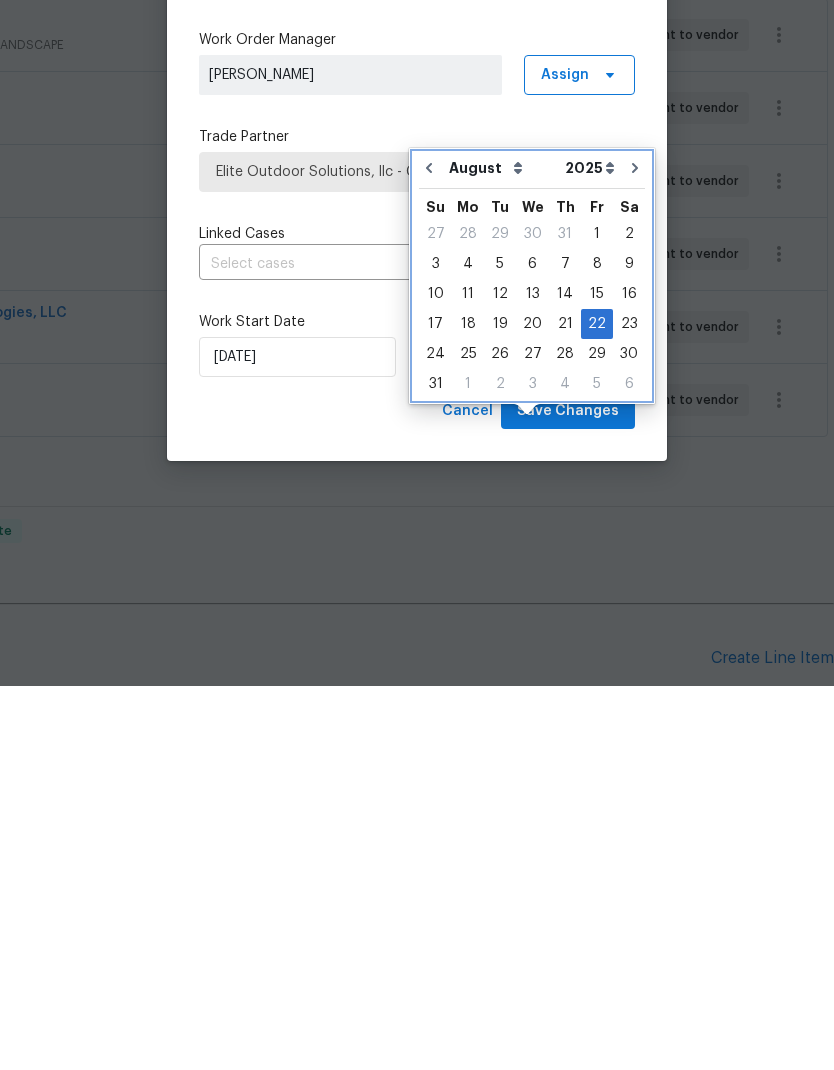 click 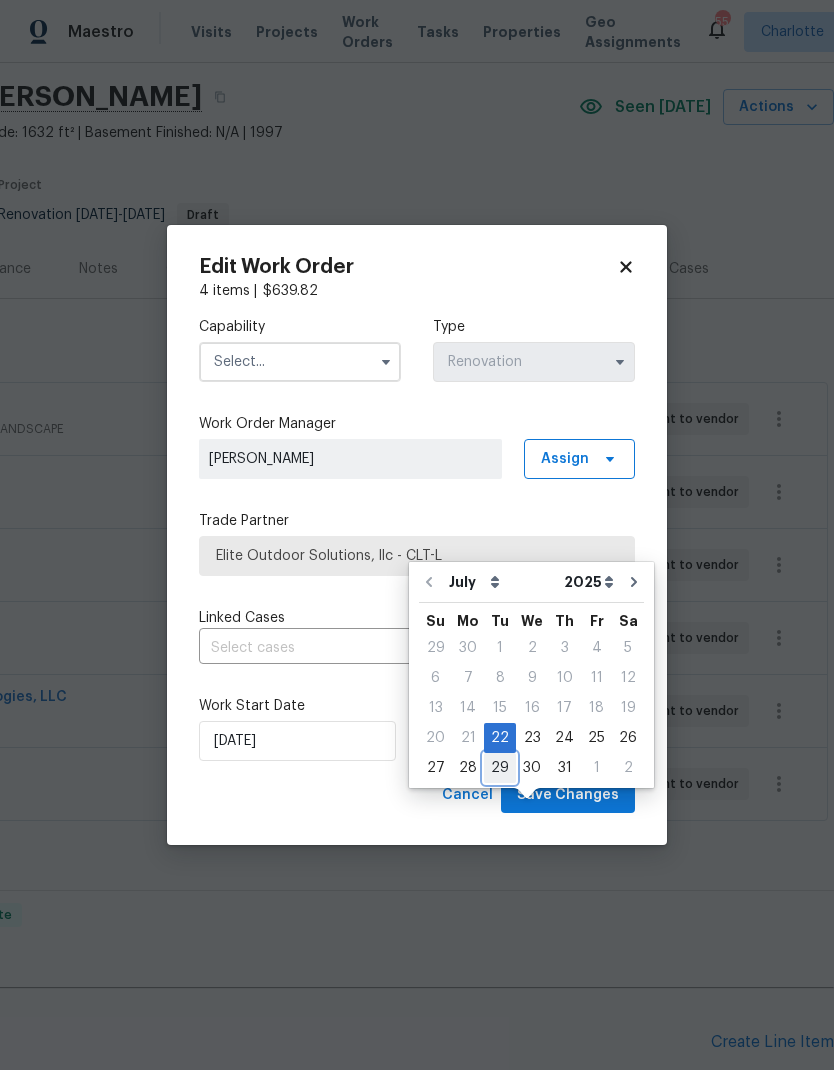 click on "29" at bounding box center (500, 768) 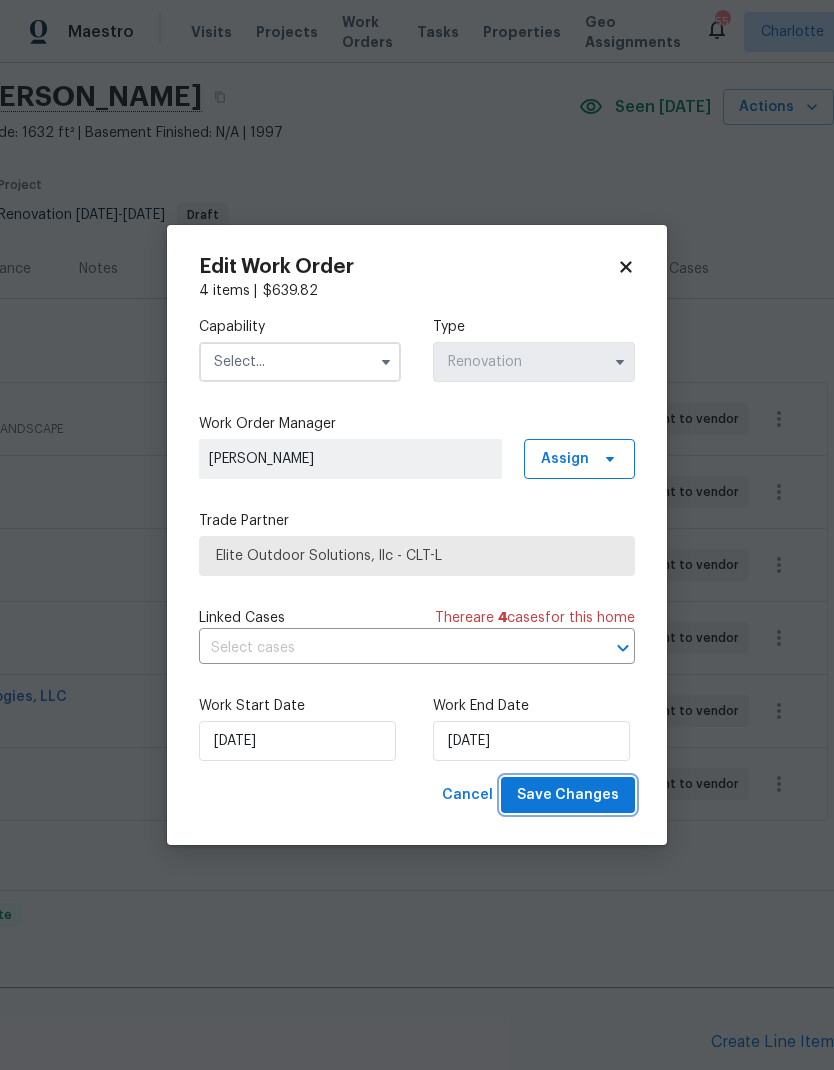 click on "Save Changes" at bounding box center (568, 795) 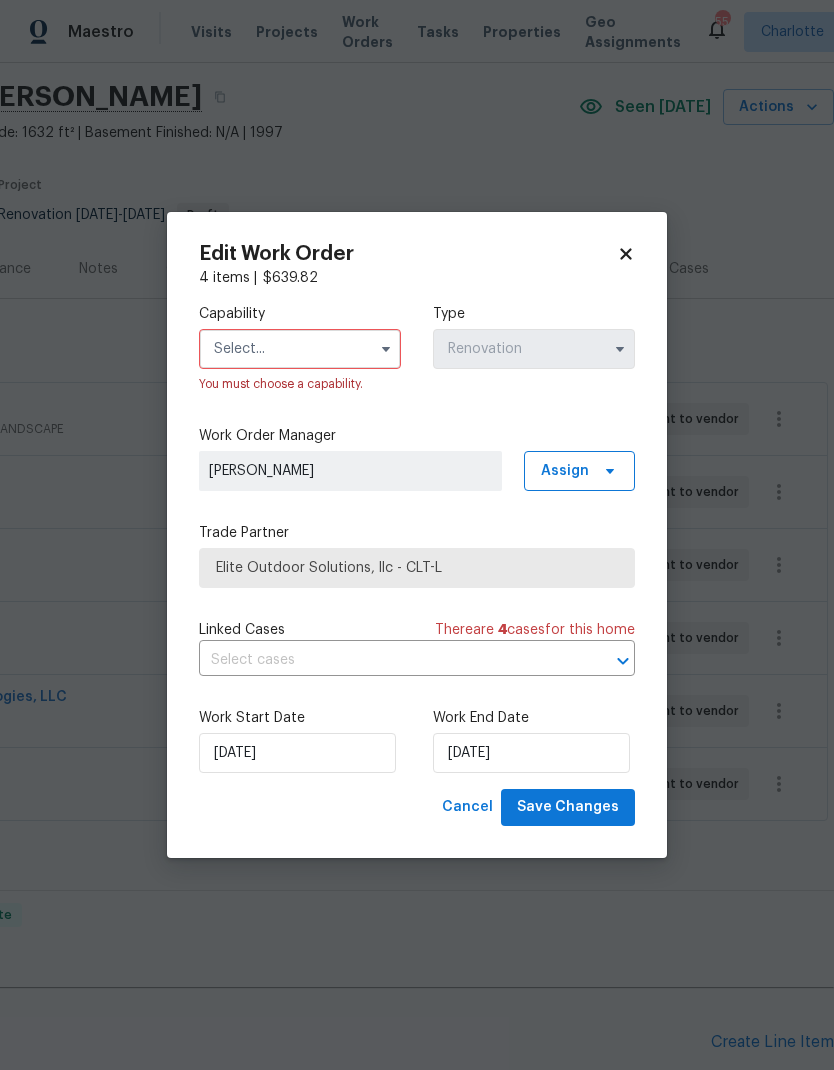 click at bounding box center [300, 349] 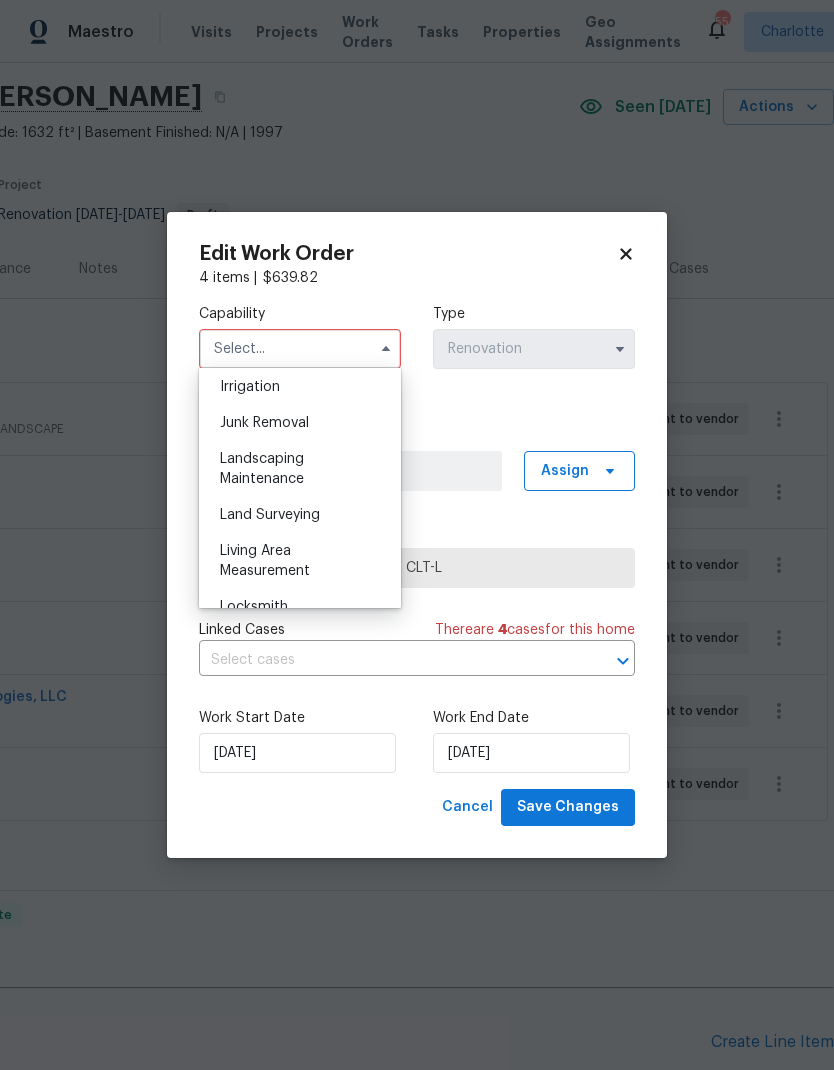 scroll, scrollTop: 1300, scrollLeft: 0, axis: vertical 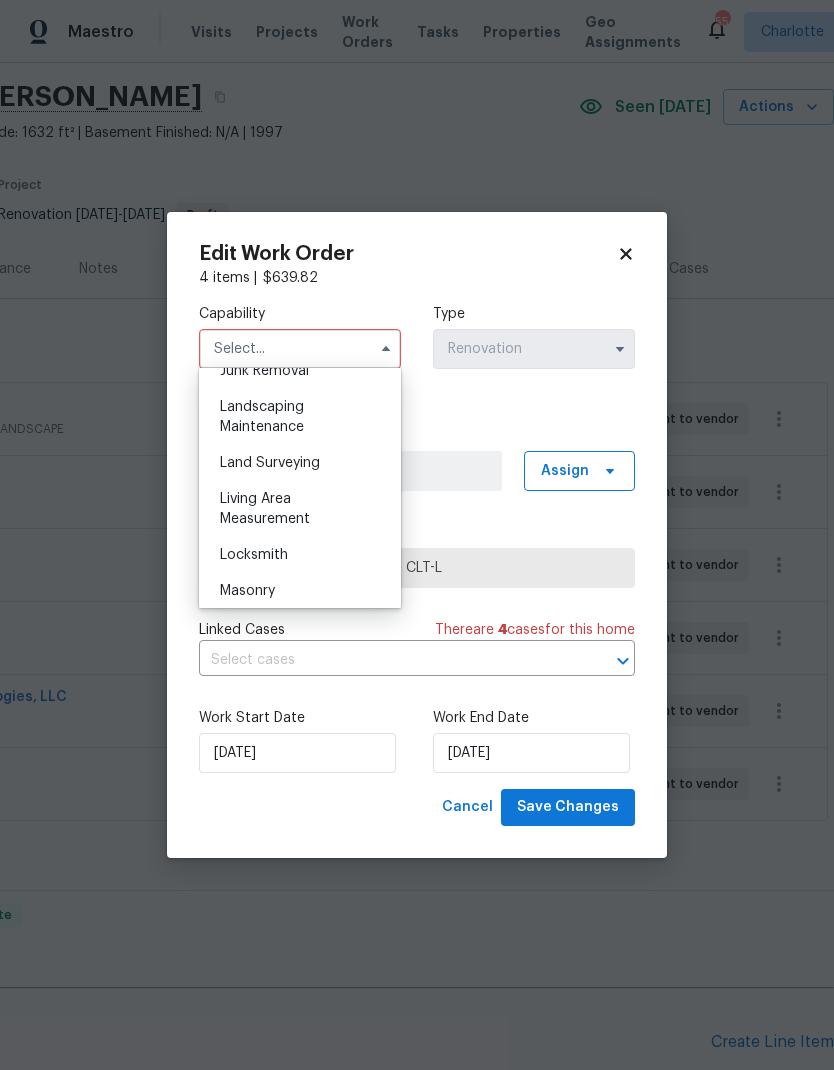 click on "Landscaping Maintenance" at bounding box center [300, 417] 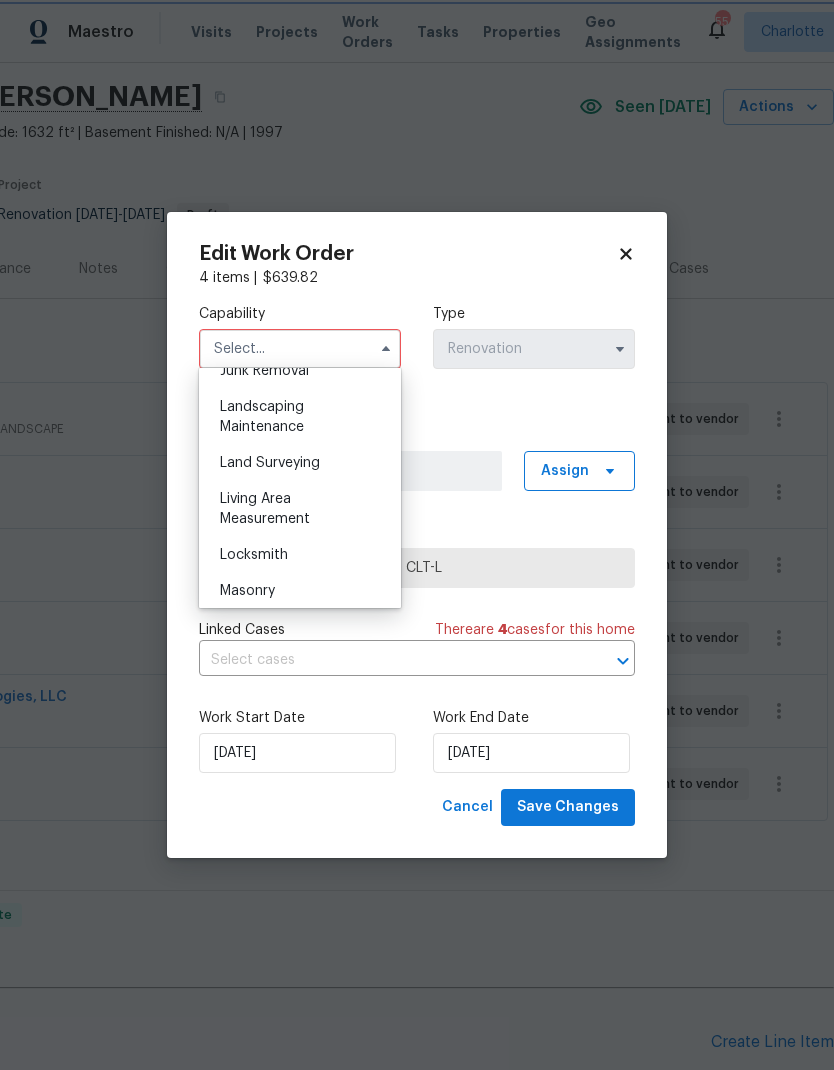 type on "Landscaping Maintenance" 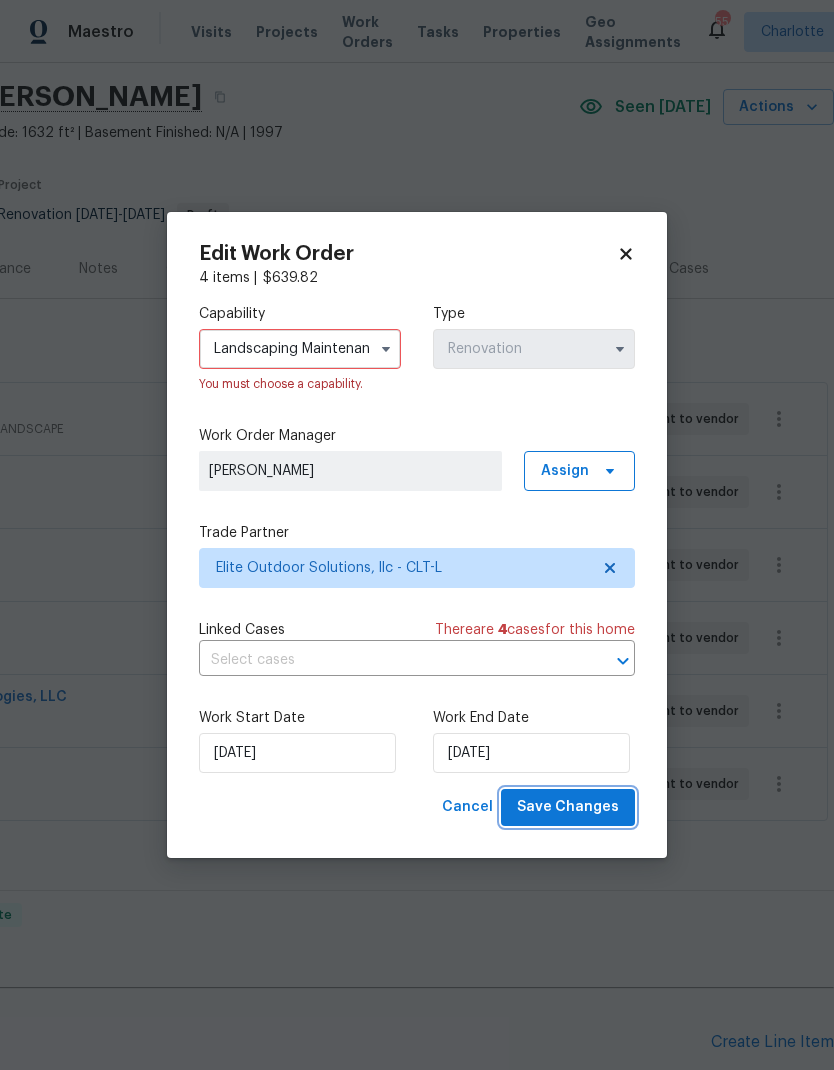 click on "Save Changes" at bounding box center [568, 807] 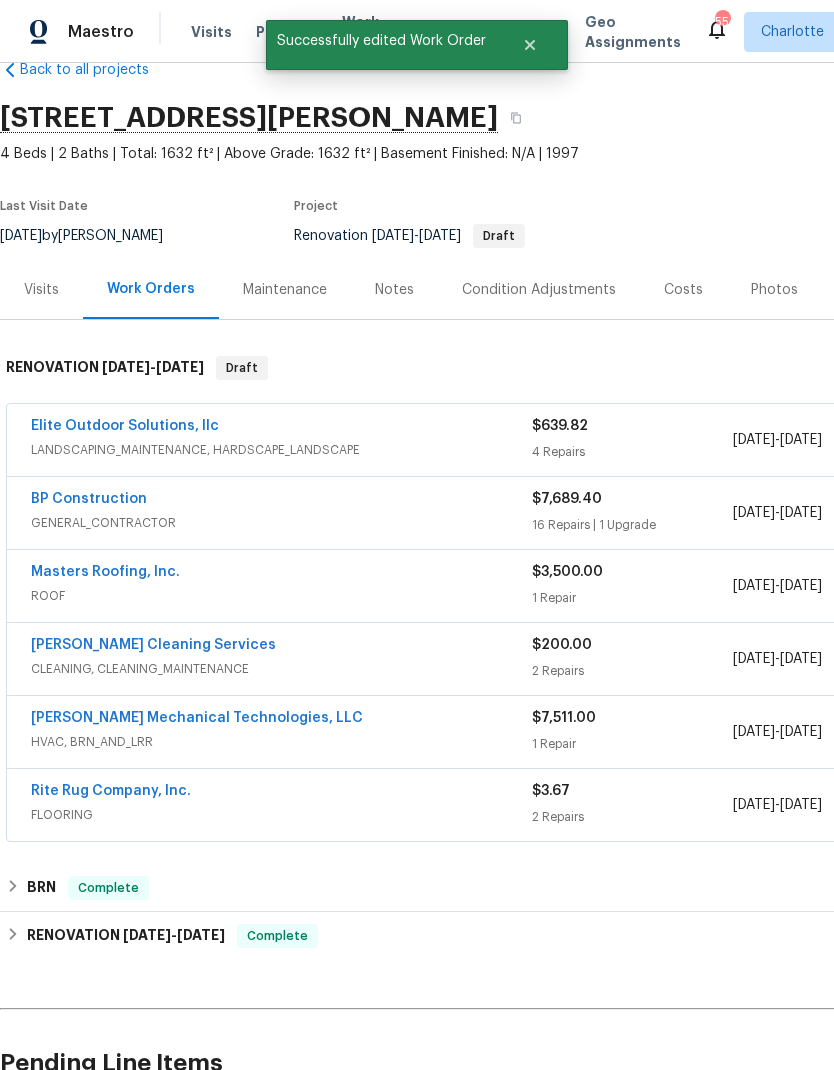 scroll, scrollTop: 41, scrollLeft: 0, axis: vertical 